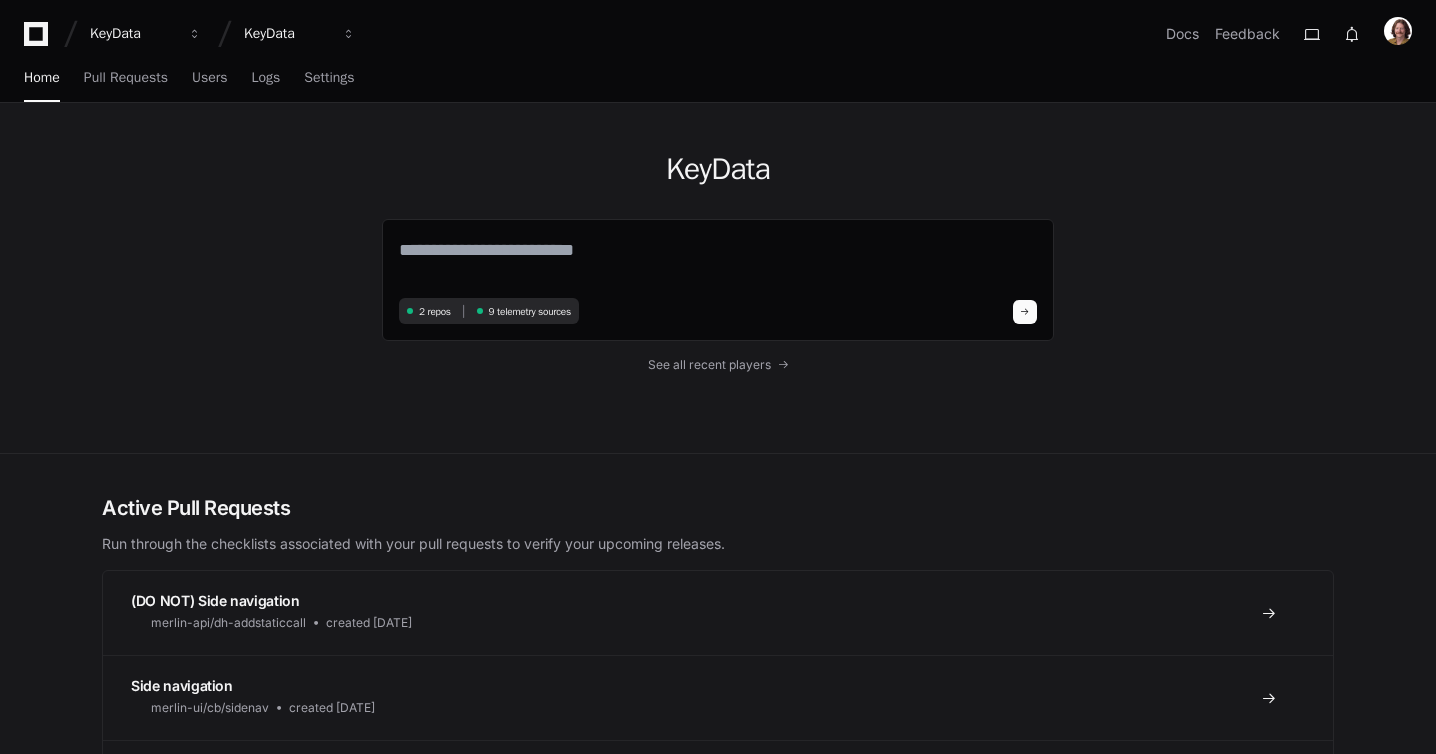 scroll, scrollTop: 0, scrollLeft: 0, axis: both 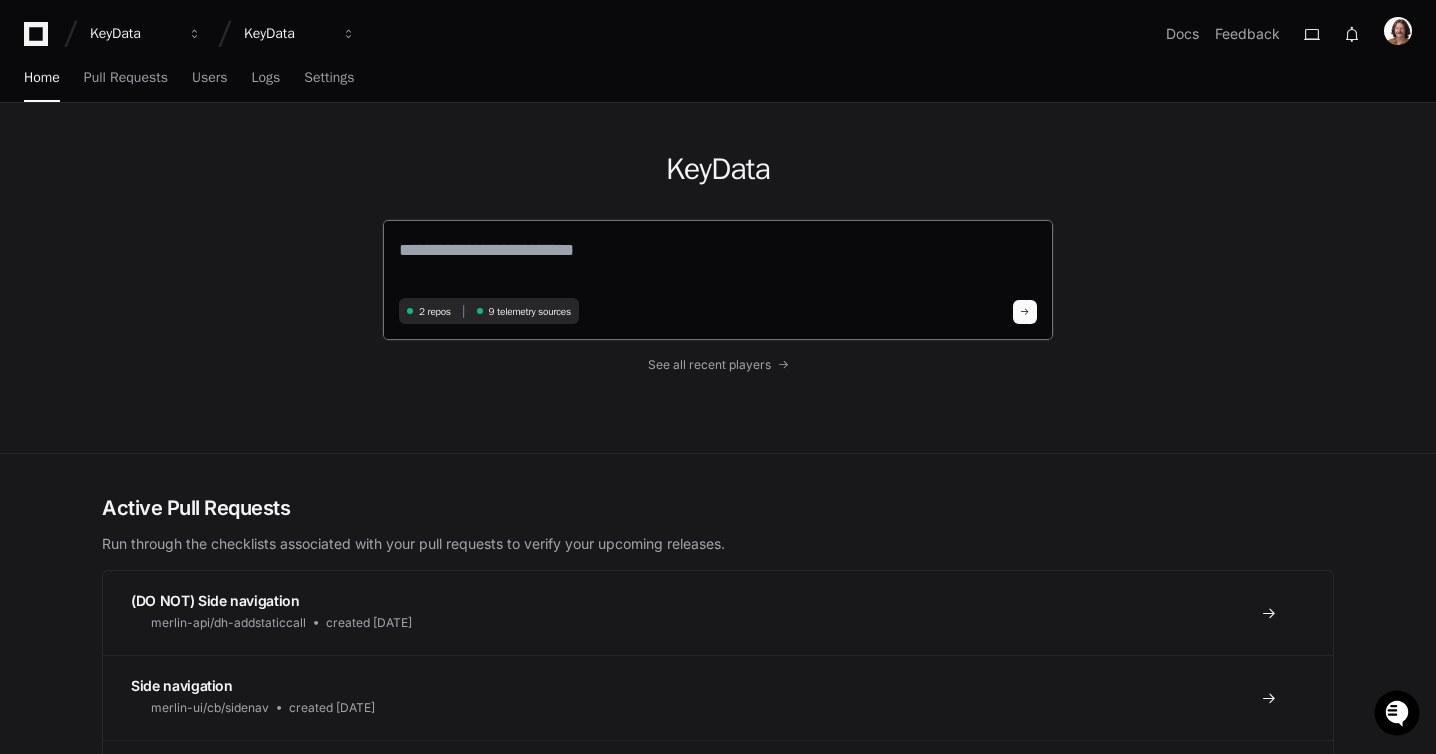 click 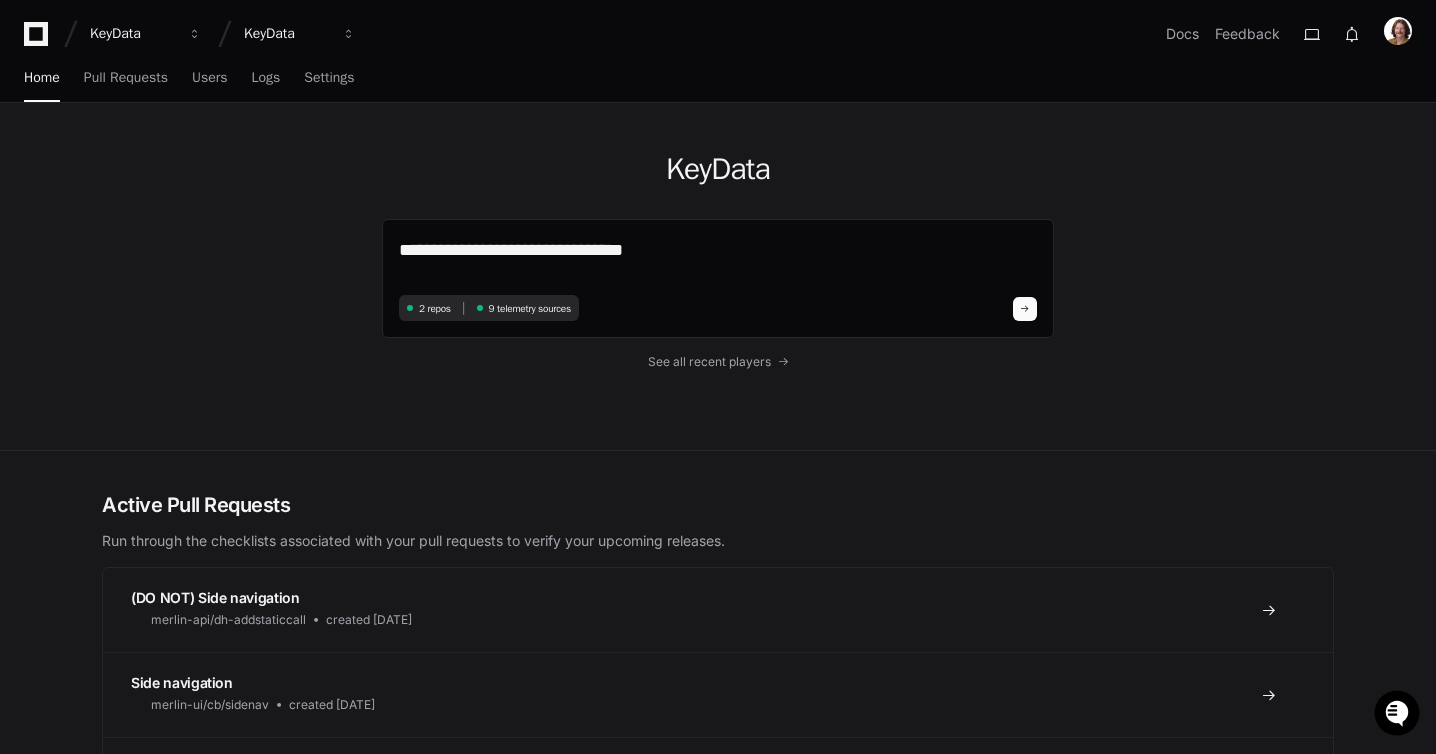 paste on "**********" 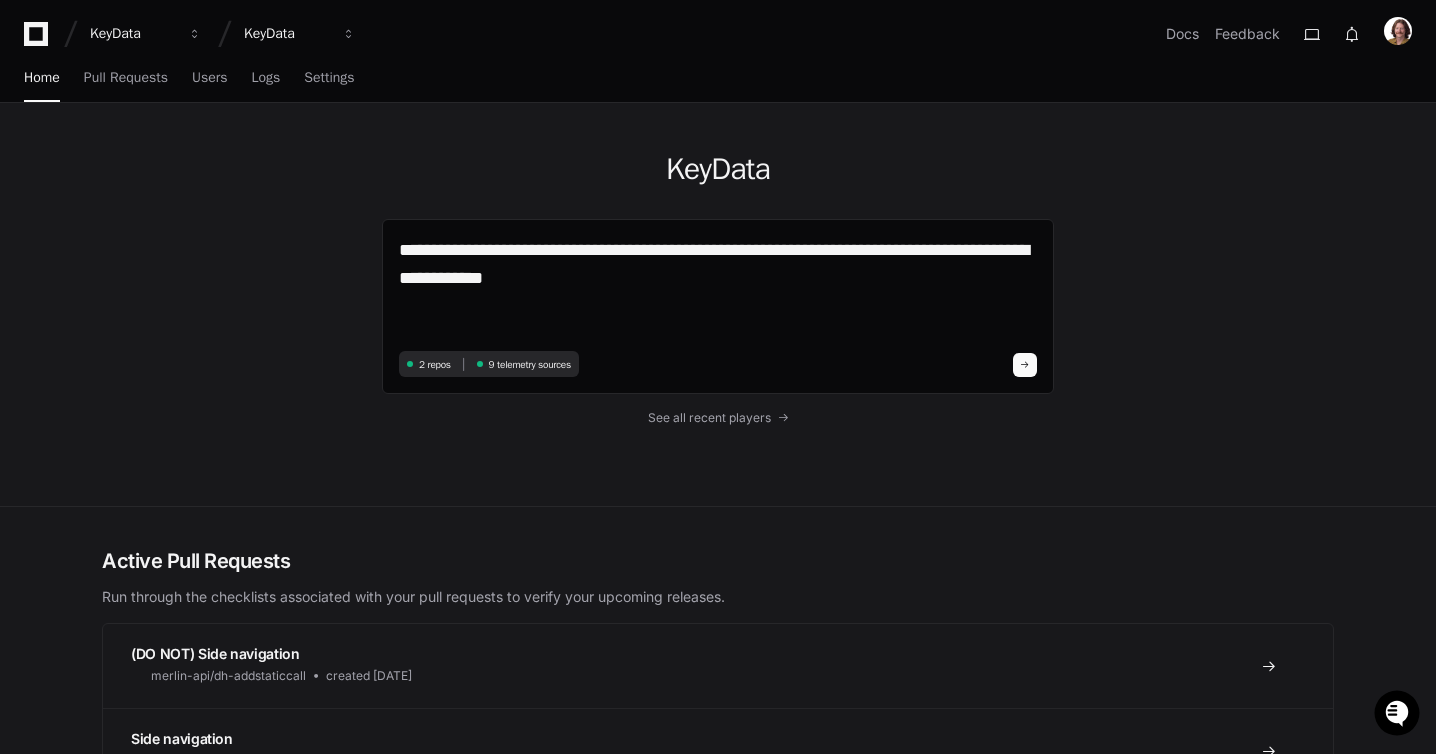 paste on "**********" 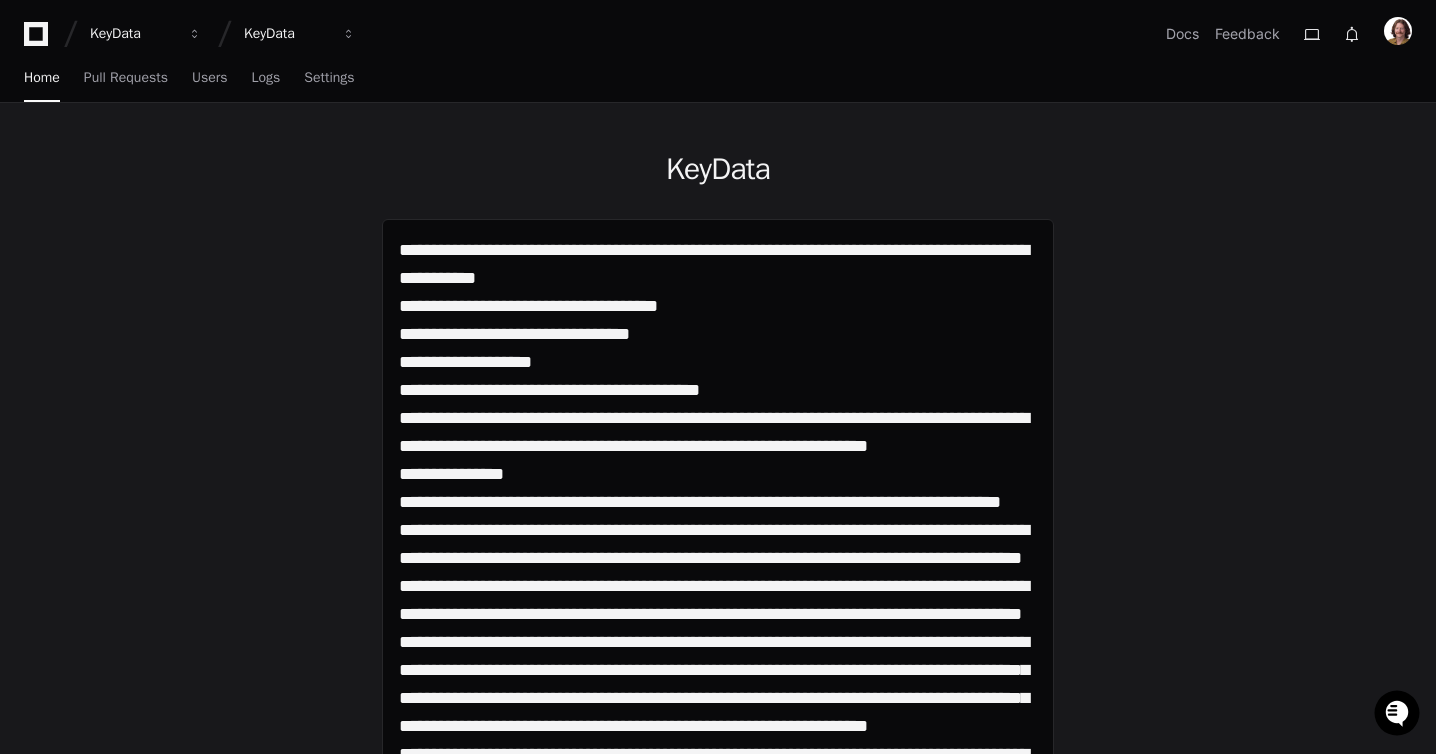 scroll, scrollTop: 0, scrollLeft: 0, axis: both 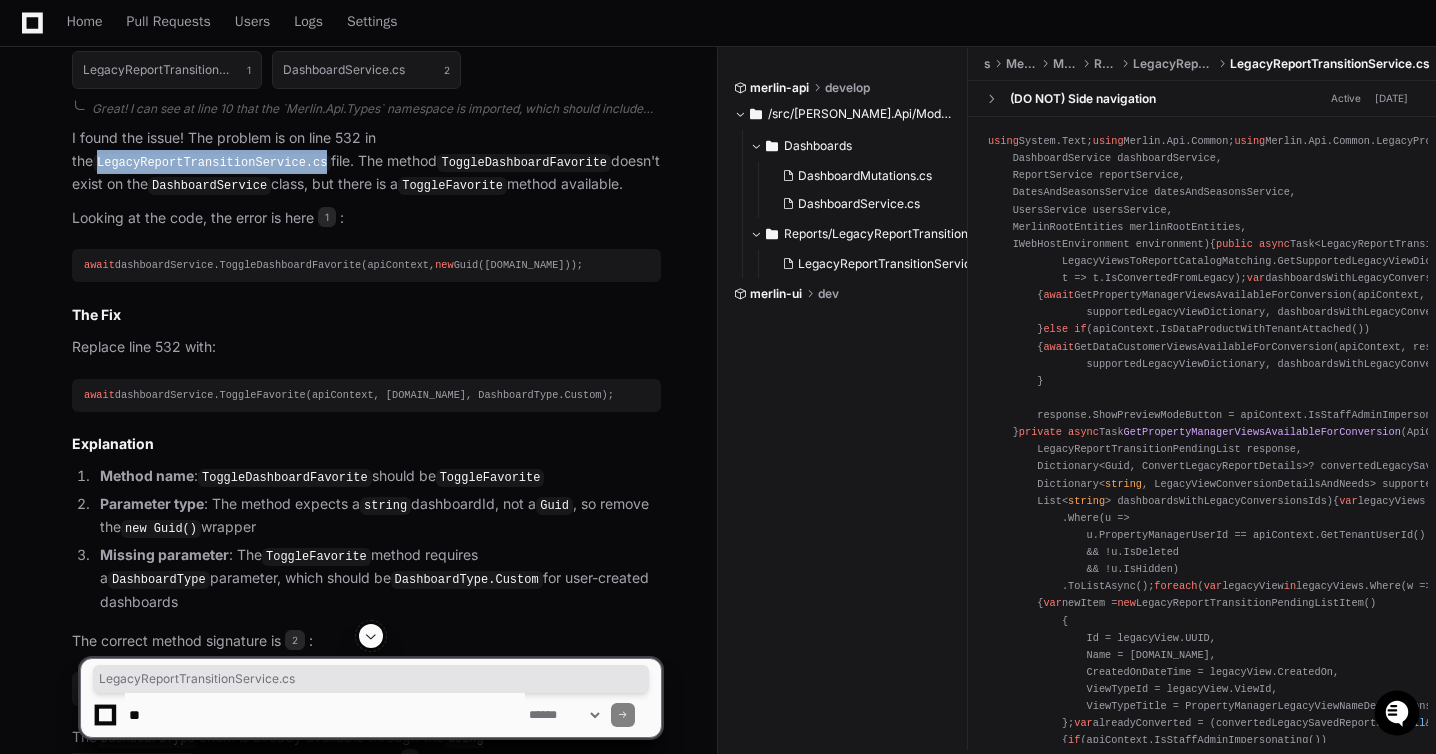 drag, startPoint x: 413, startPoint y: 184, endPoint x: 648, endPoint y: 193, distance: 235.17227 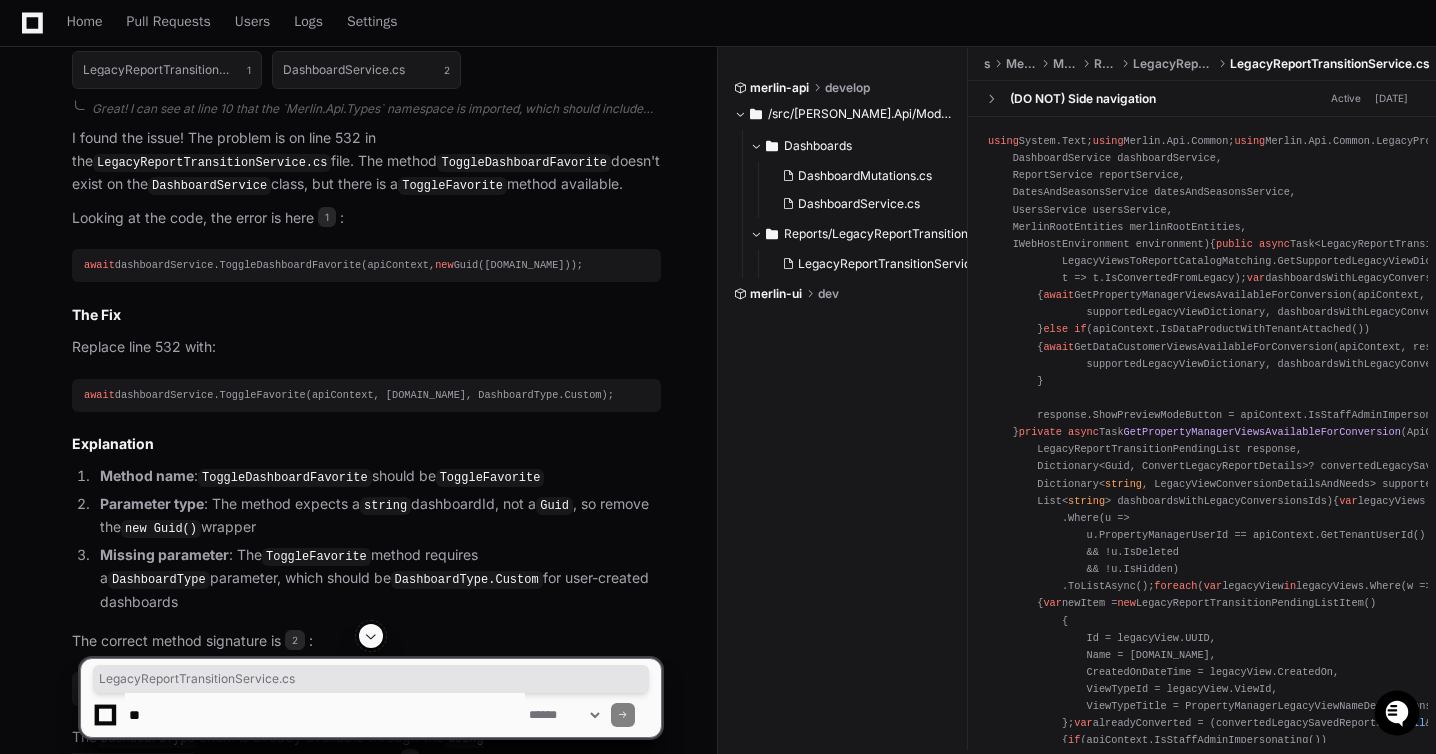 click on "await  dashboardService.ToggleFavorite(apiContext, [DOMAIN_NAME], DashboardType.Custom);" 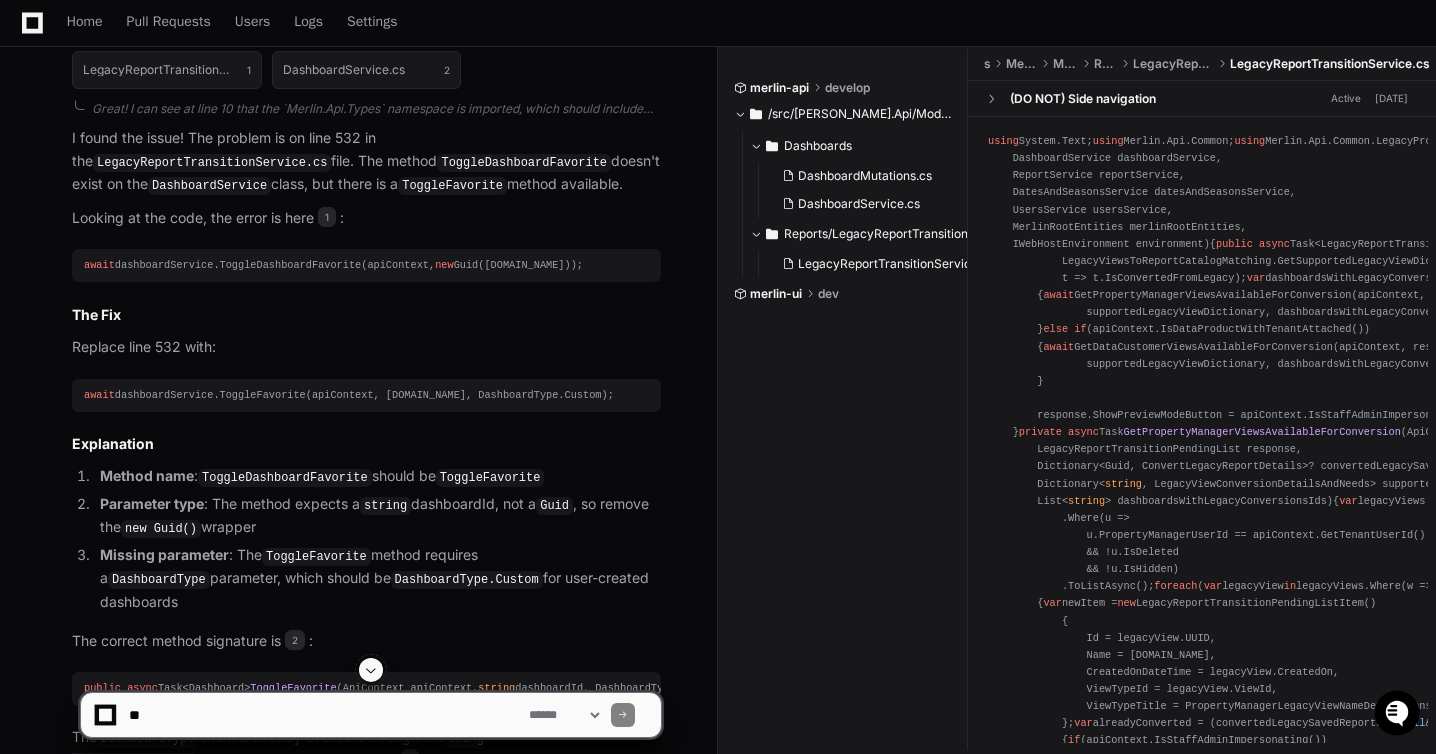 click on "await  dashboardService.ToggleFavorite(apiContext, [DOMAIN_NAME], DashboardType.Custom);" 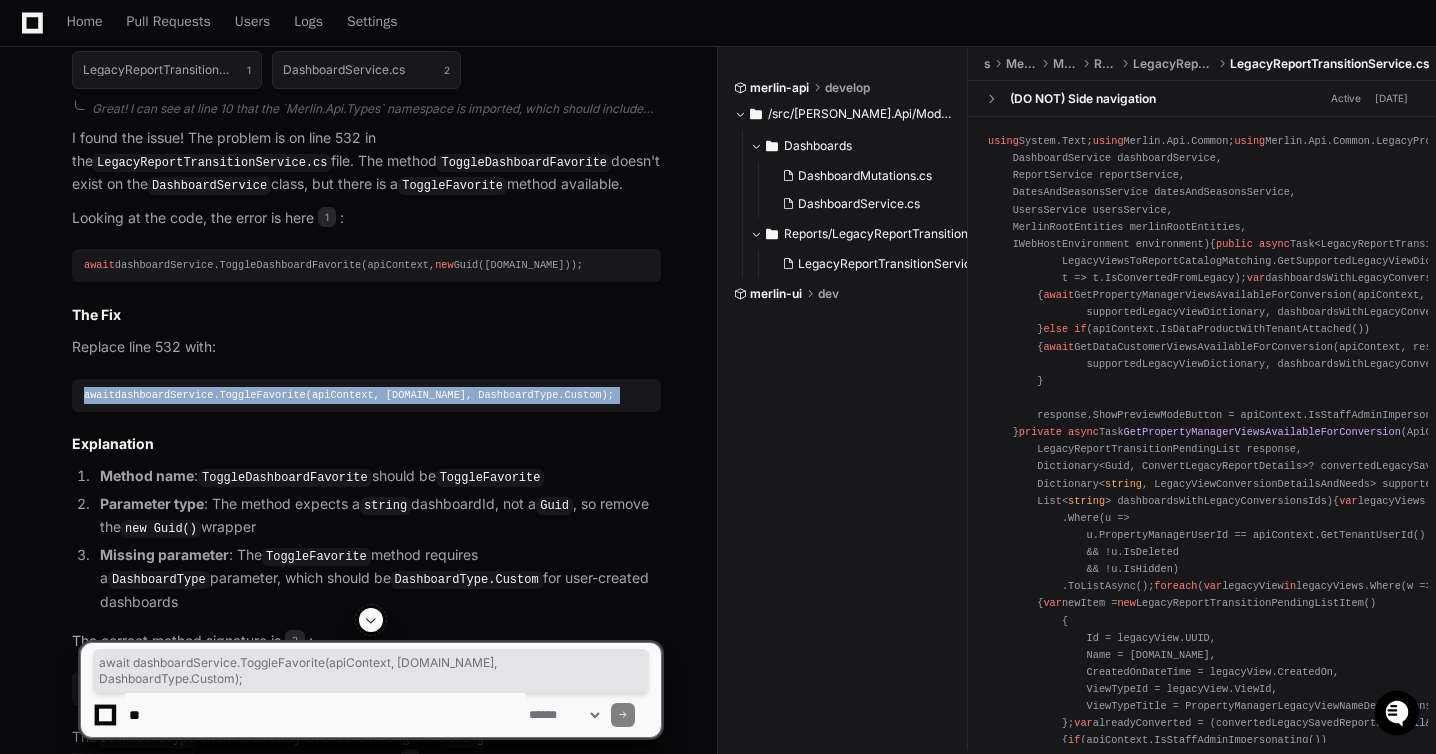 click on "await  dashboardService.ToggleFavorite(apiContext, [DOMAIN_NAME], DashboardType.Custom);" 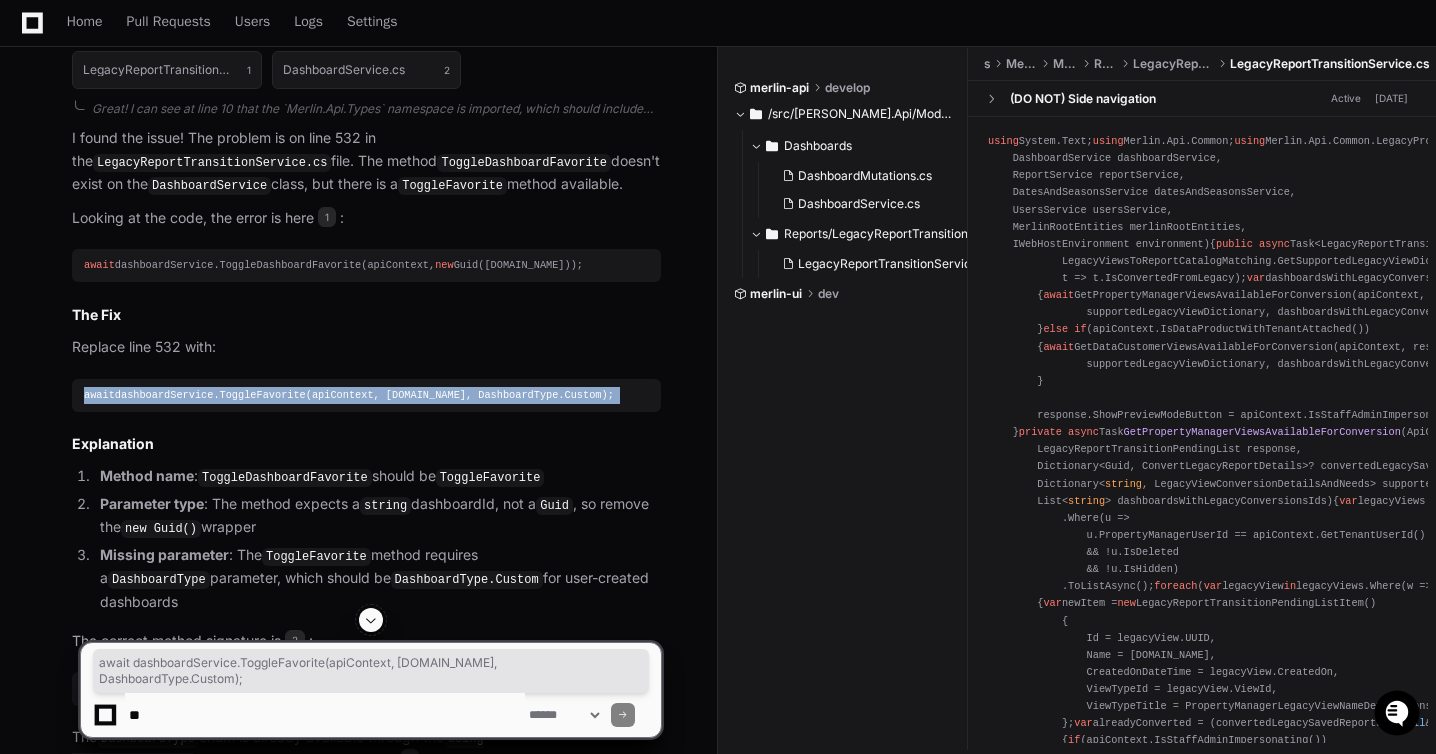 scroll, scrollTop: 0, scrollLeft: 77, axis: horizontal 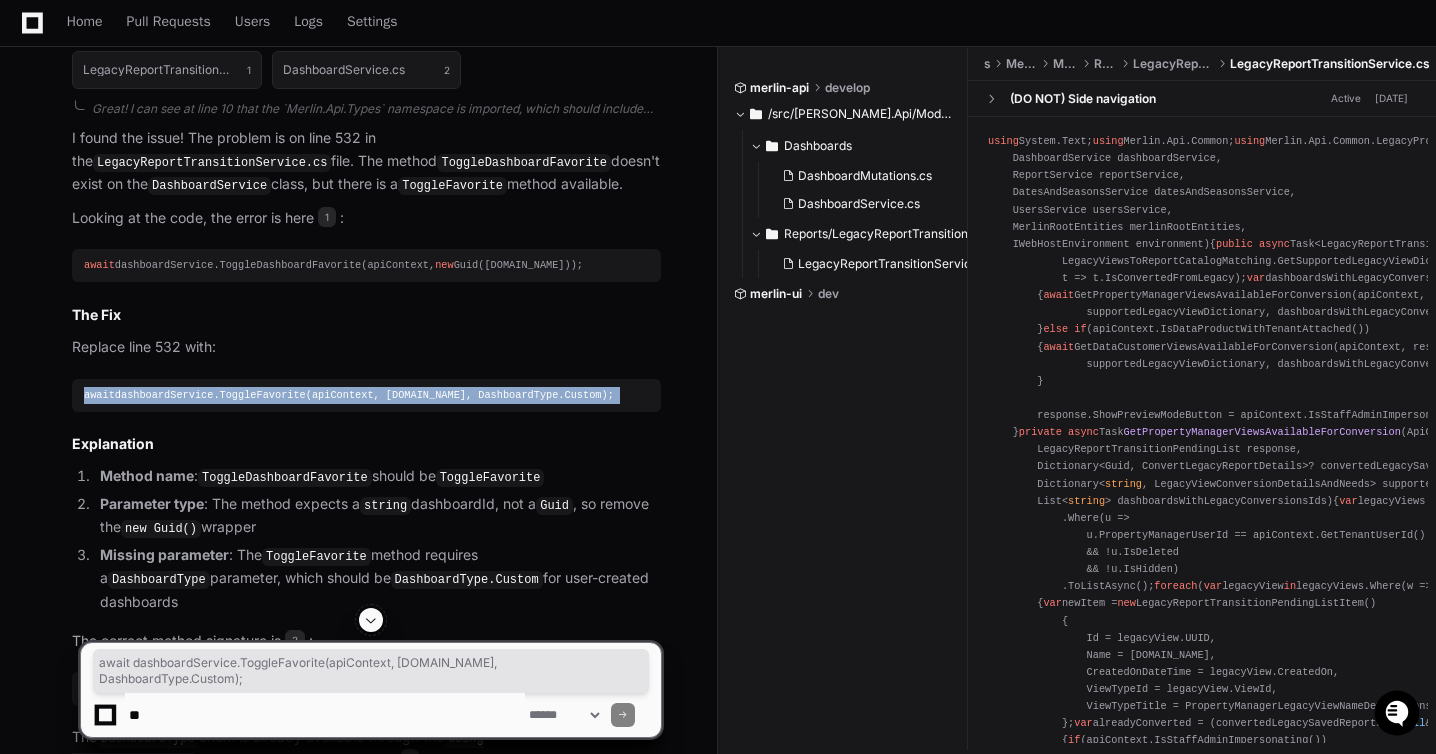 copy on "await  dashboardService.ToggleFavorite(apiContext, [DOMAIN_NAME], DashboardType.Custom);" 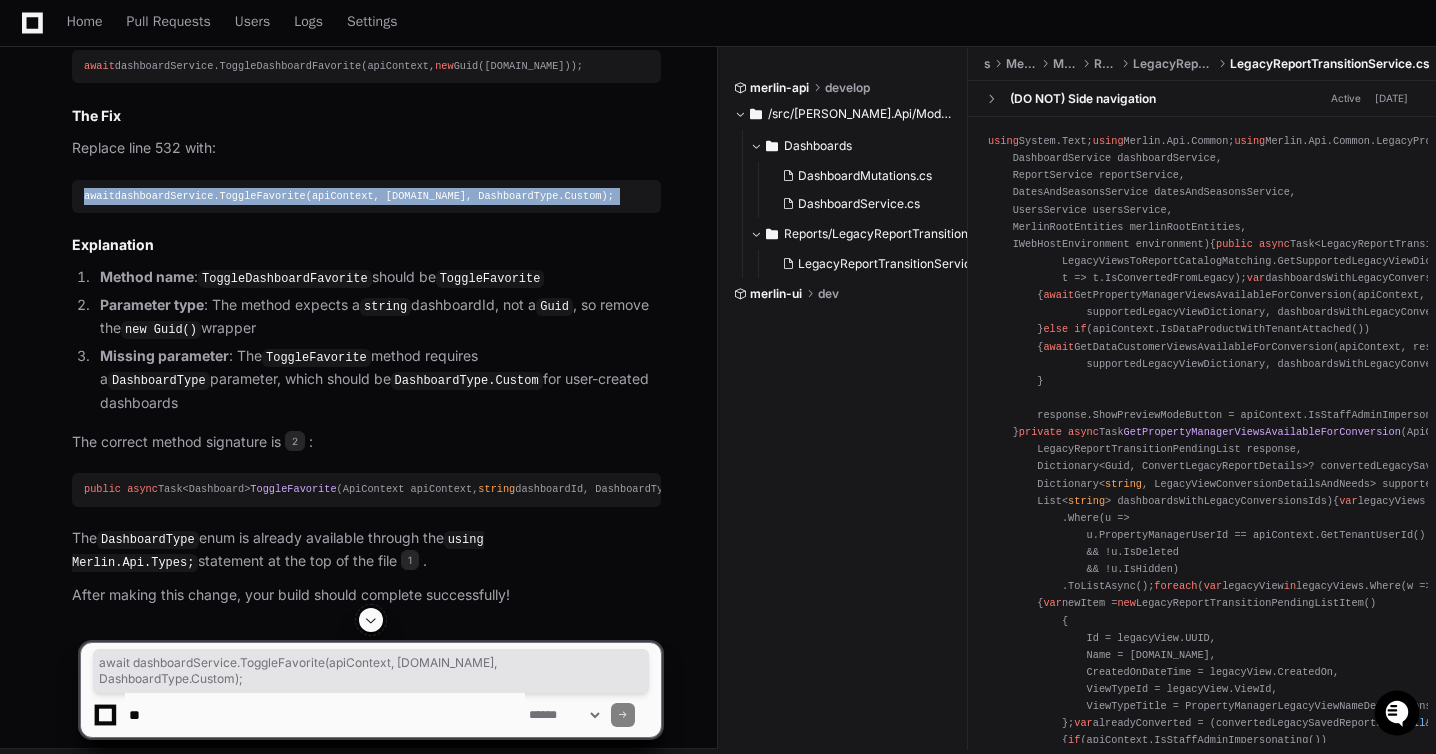 scroll, scrollTop: 2205, scrollLeft: 0, axis: vertical 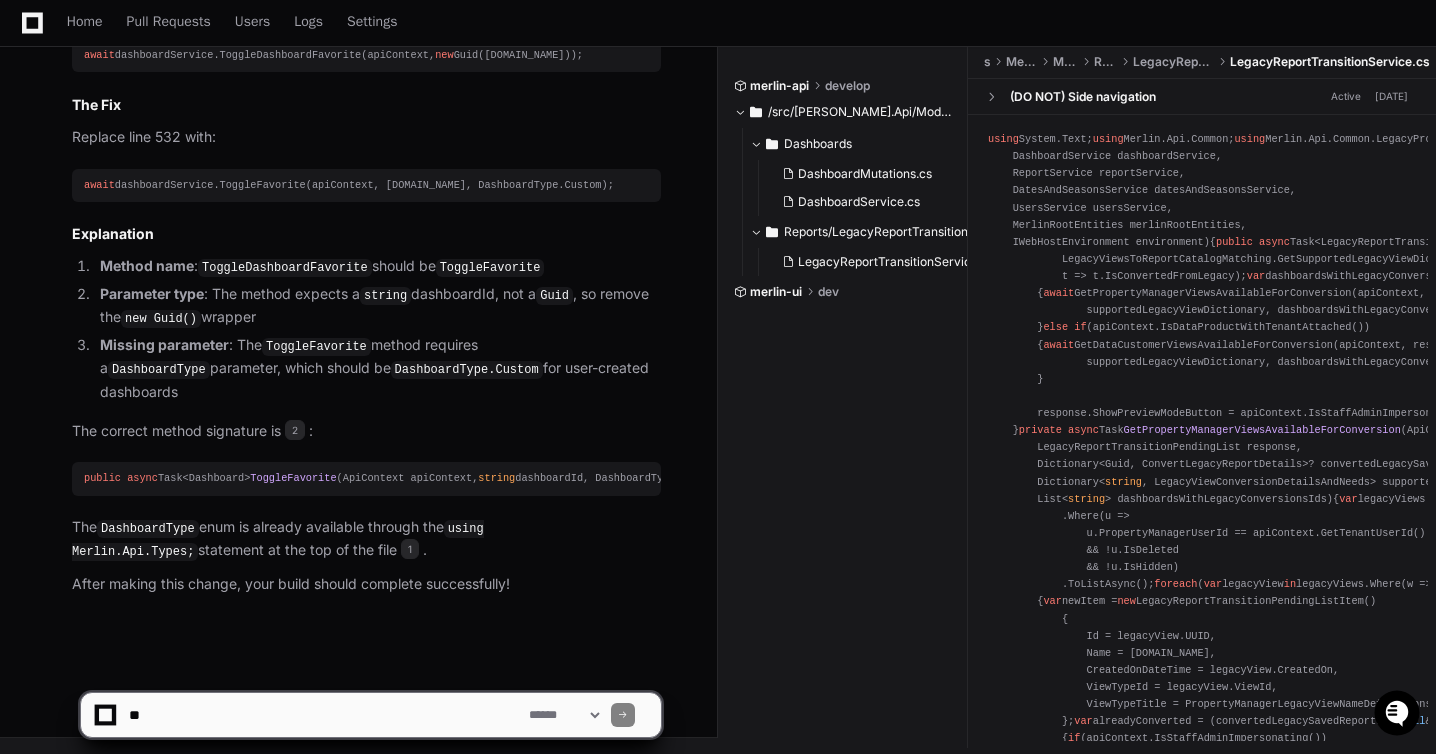 click 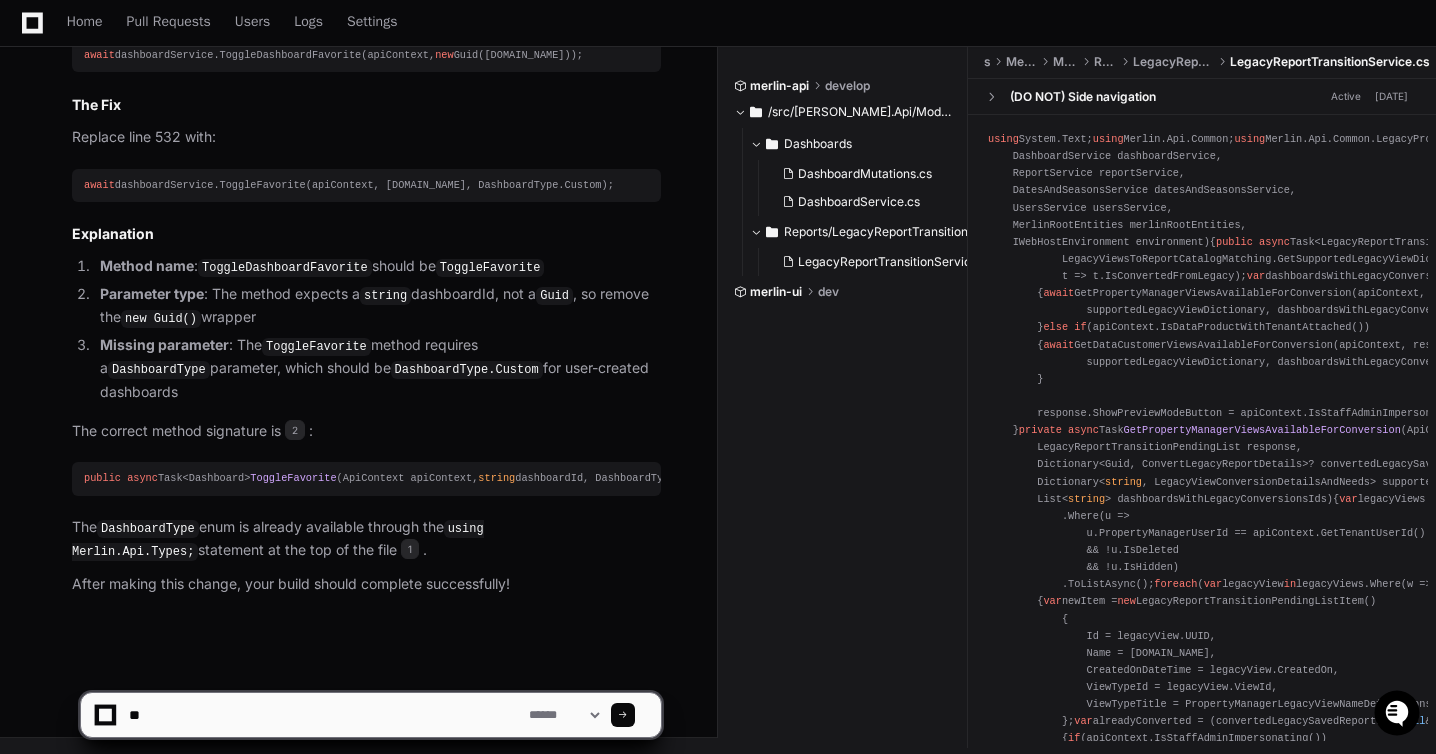 type on "*" 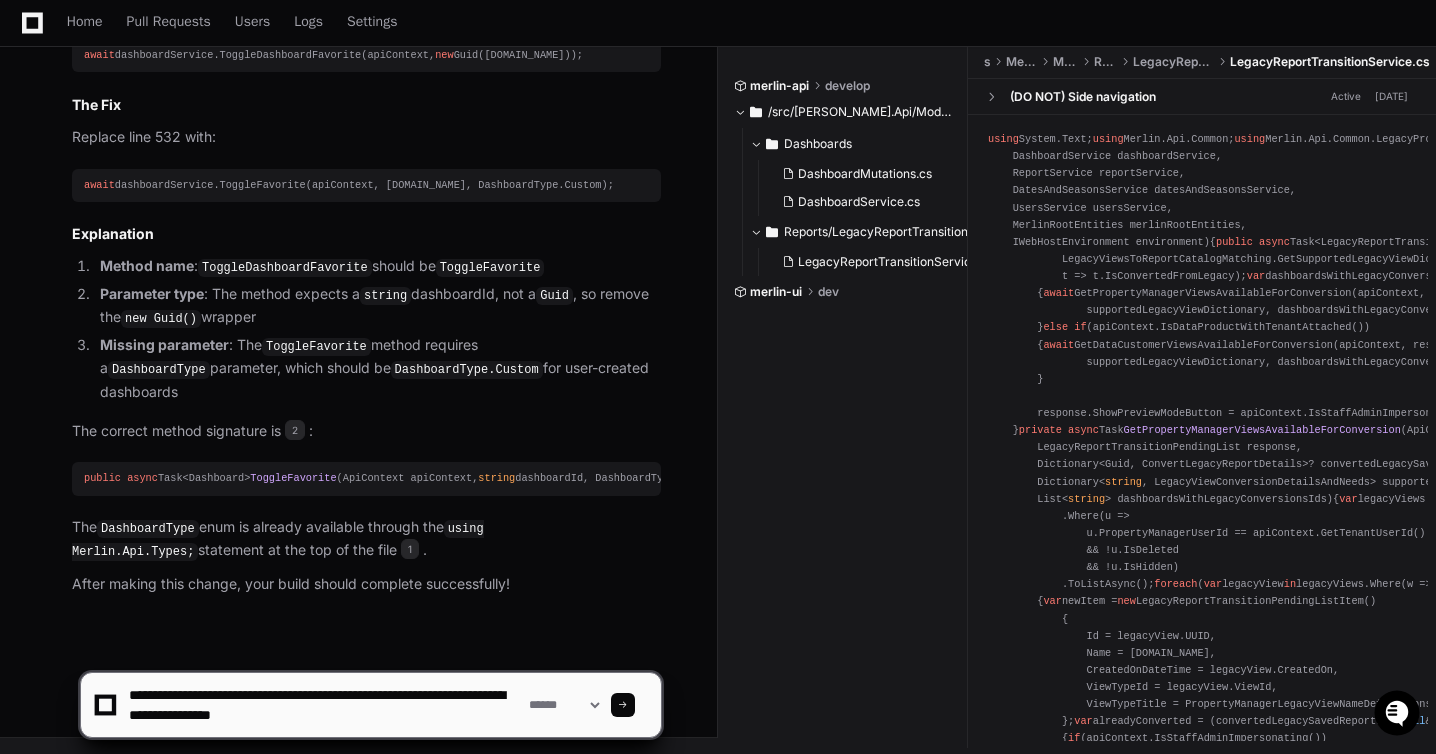 type on "**********" 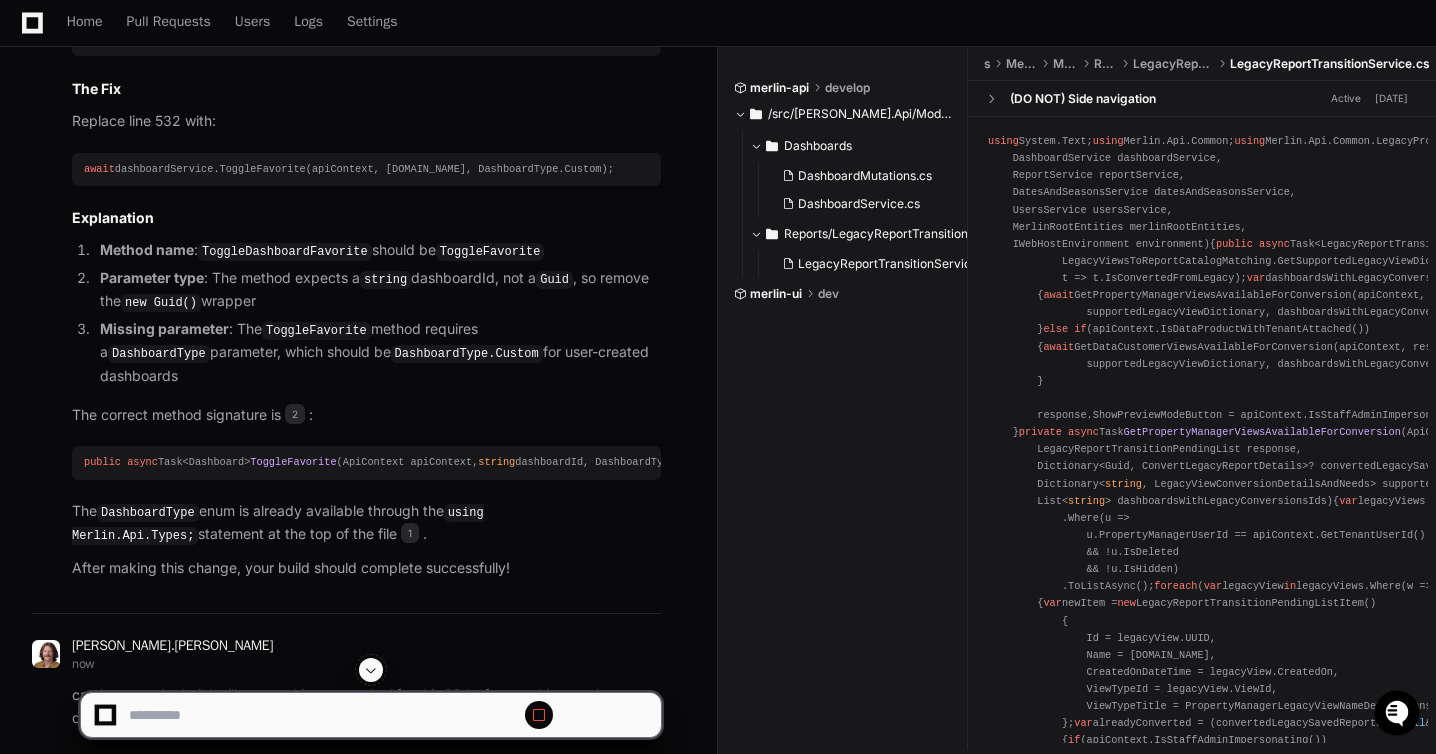 scroll, scrollTop: 0, scrollLeft: 0, axis: both 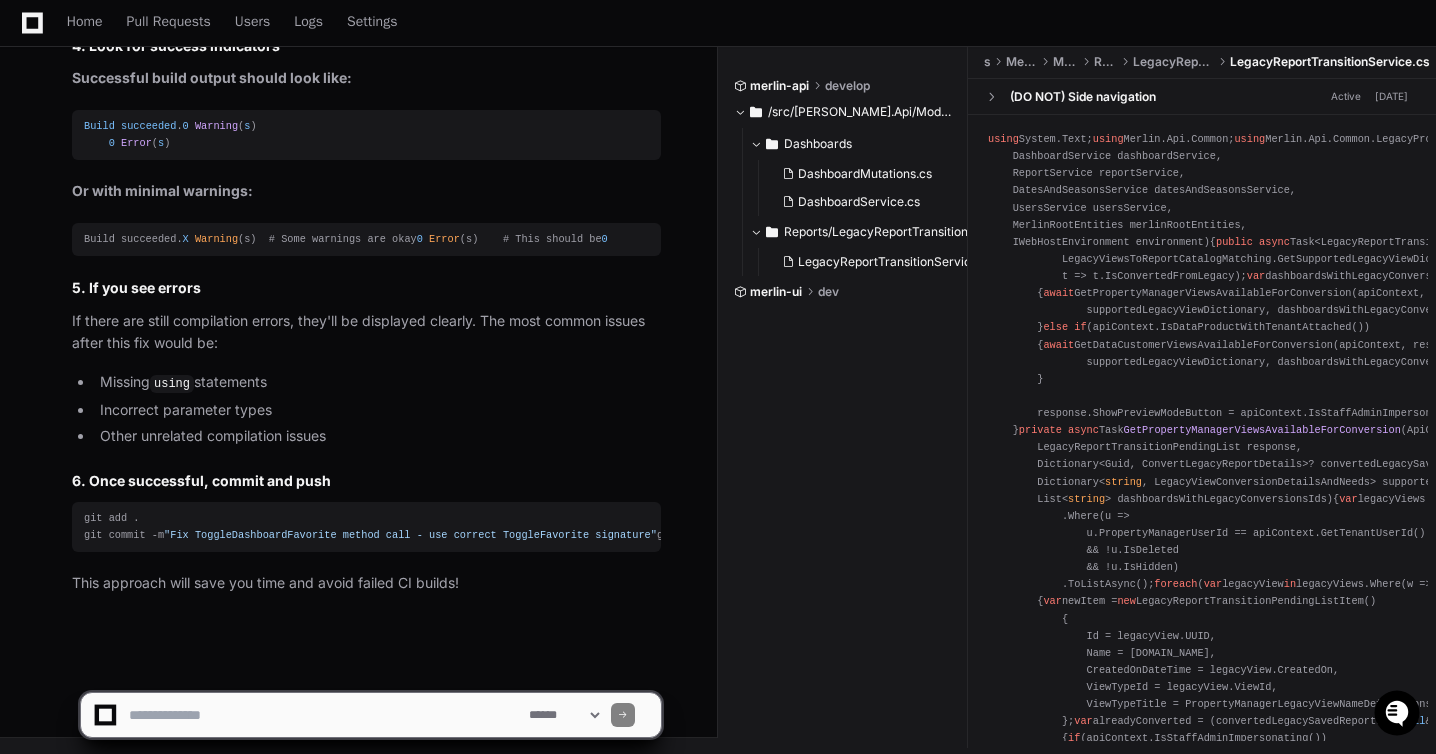 click 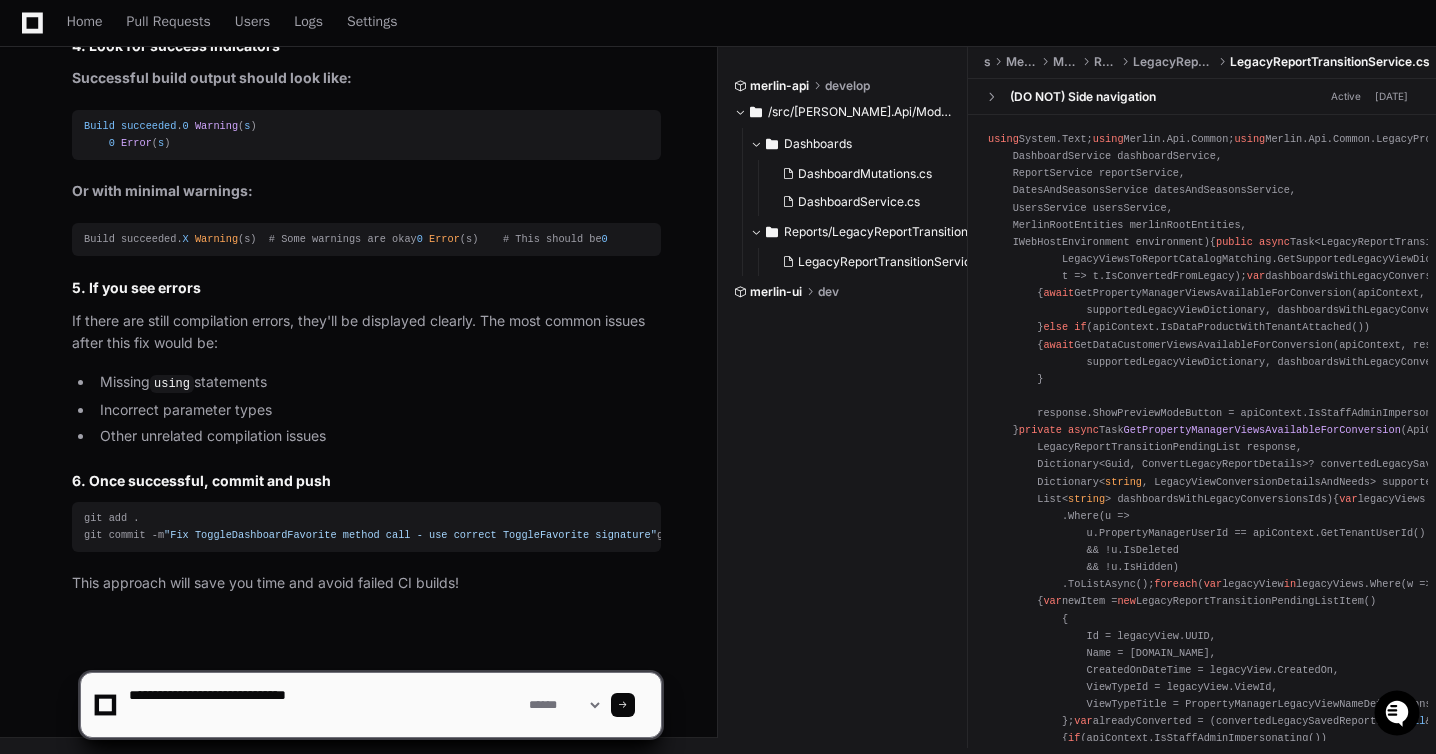 paste on "**********" 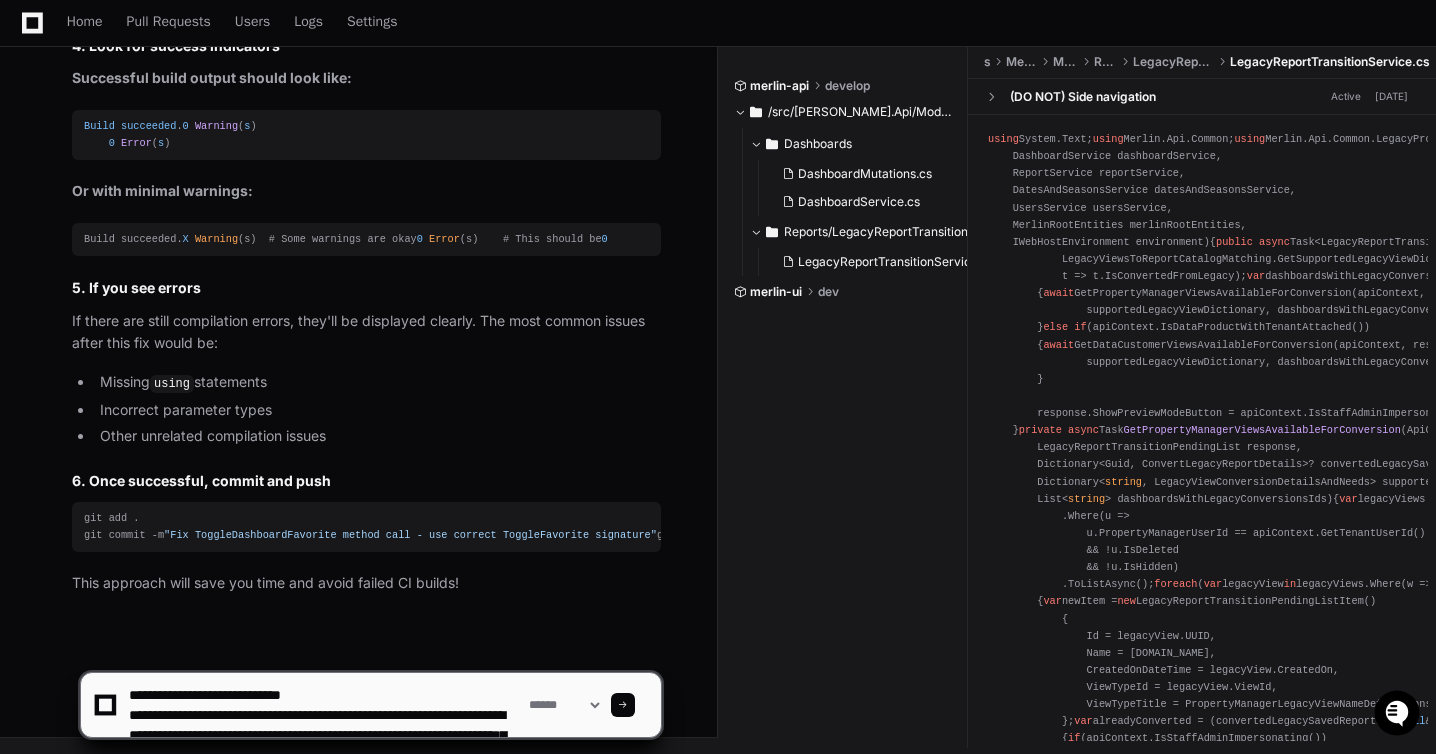 scroll, scrollTop: 86, scrollLeft: 0, axis: vertical 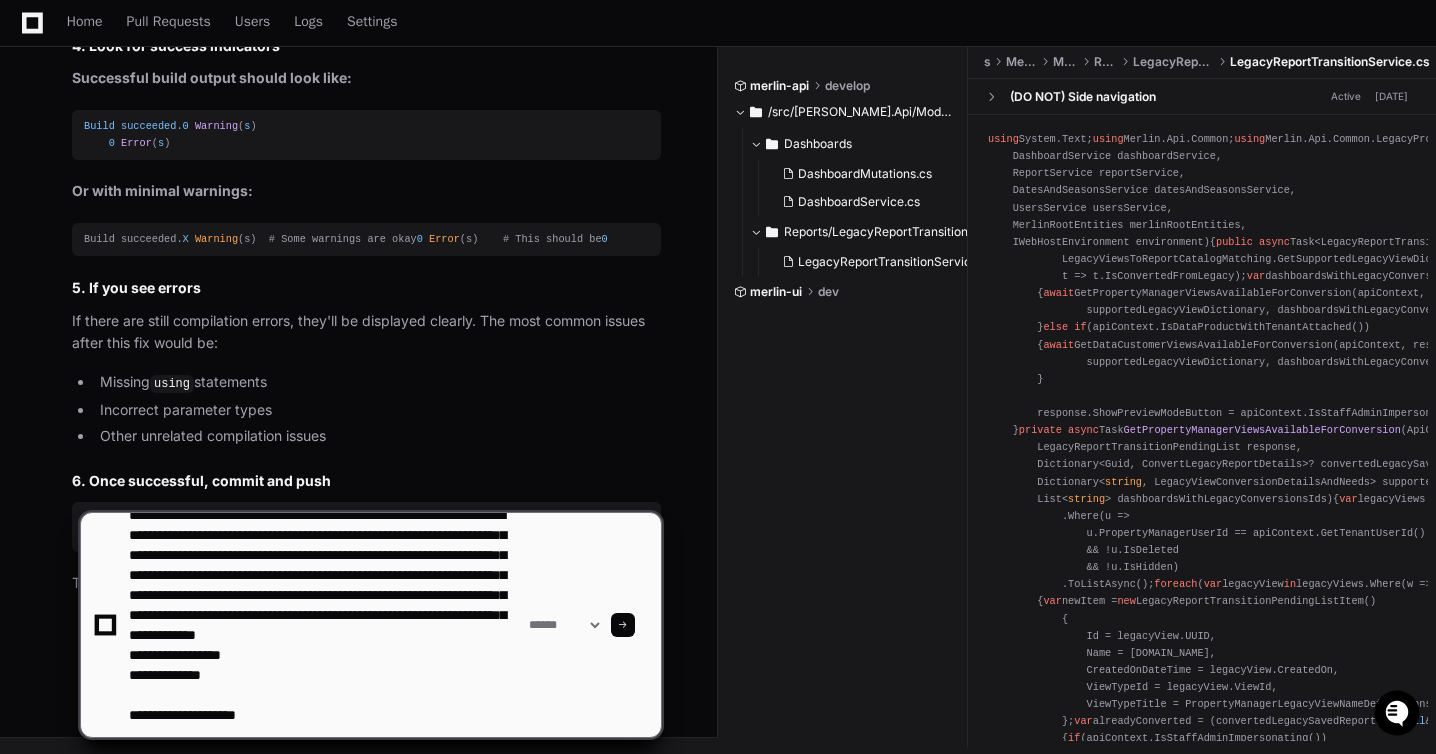 type 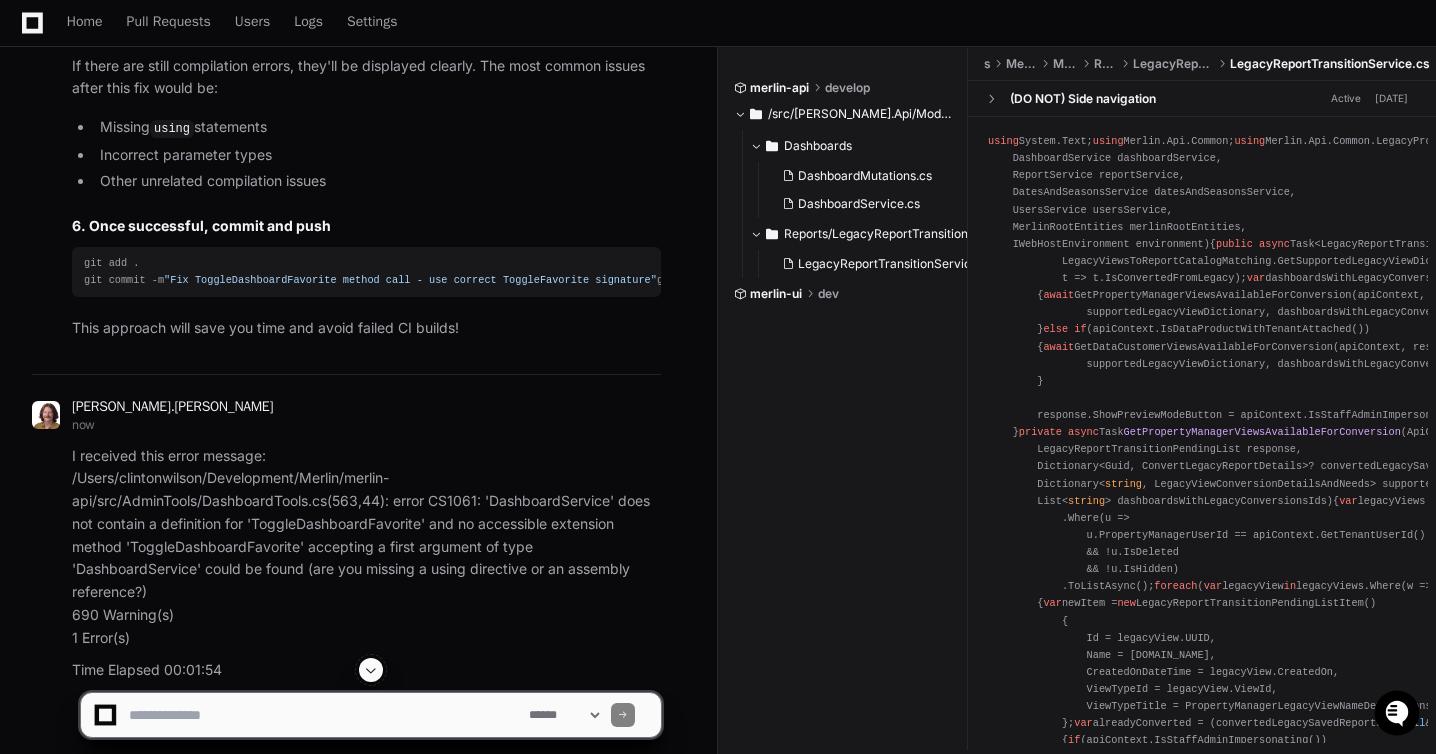 scroll, scrollTop: 0, scrollLeft: 0, axis: both 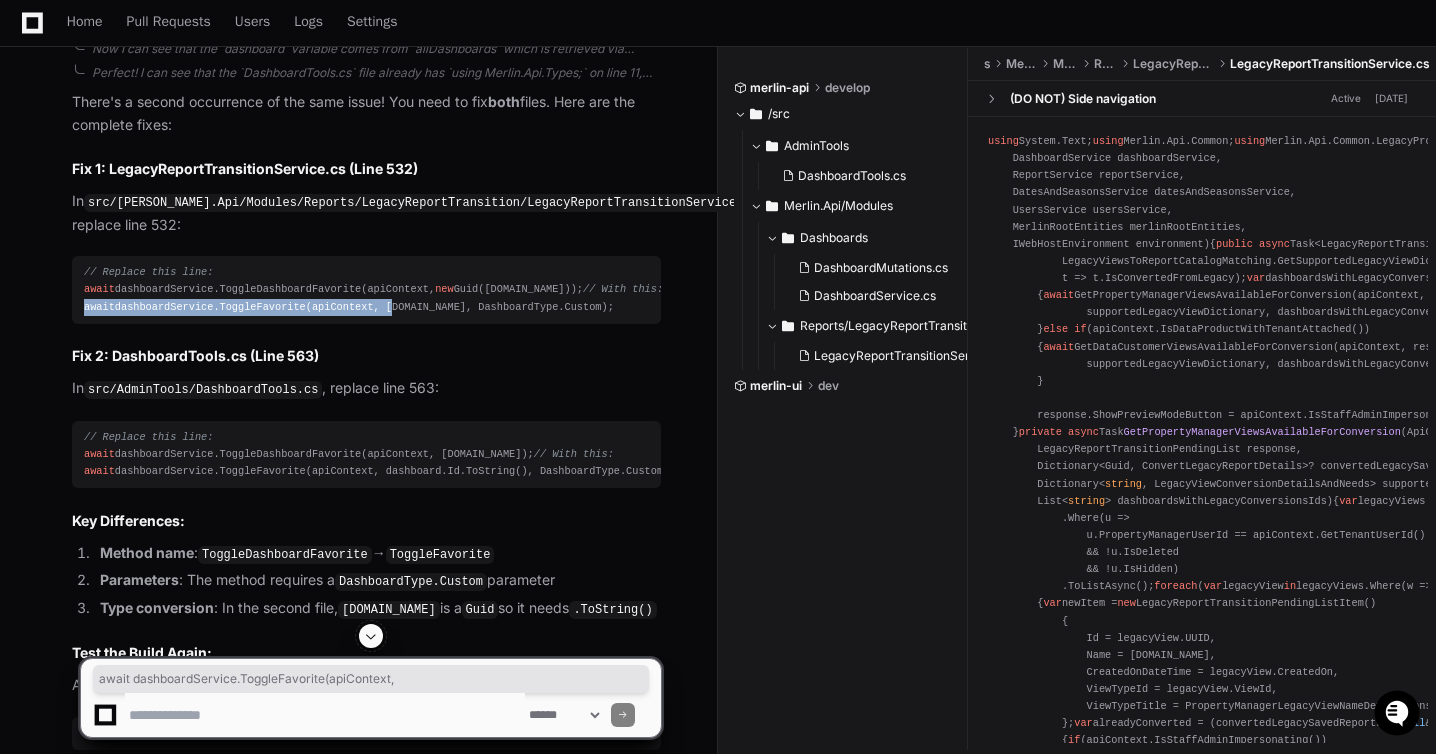 drag, startPoint x: 86, startPoint y: 618, endPoint x: 394, endPoint y: 610, distance: 308.10388 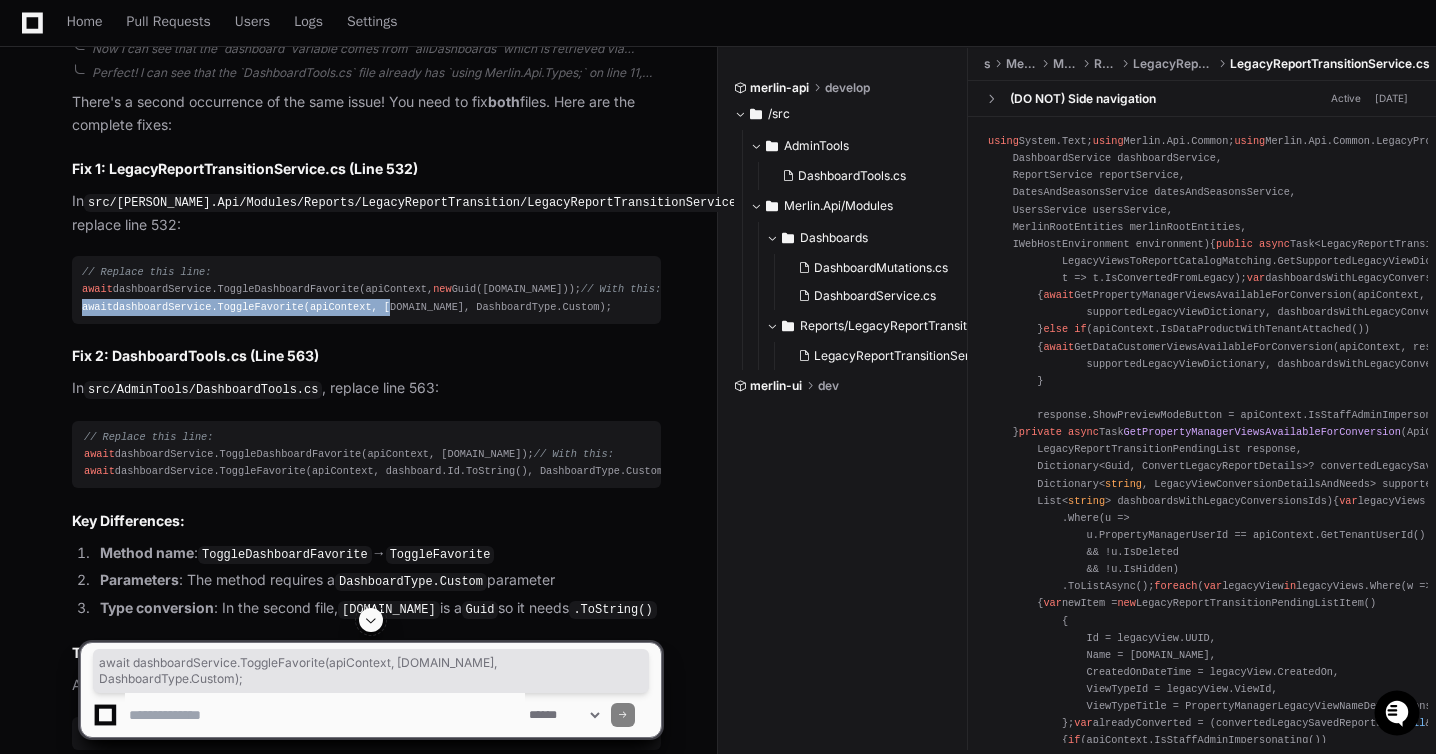 click on "Build Failure in Merlin-API PR dh-addstaticcall  Created by  @ clinton.wilson  now   Share
clinton.wilson 8 minutes ago the merlin-api PR in the branch dh-addstaticcall is getting a build failure. Can you help me resolve?
## #17 38.69     451 Warning(s)
## #17 38.69     1 Error(s)
## #17 38.69
## #17 38.69 Time Elapsed 00:00:38.22
## #17 ERROR: process "/bin/sh -c dotnet build "Merlin.Api.csproj" -c $BUILD_CONFIGURATION -o /app/build" did not complete successfully: exit code: 1
## ------
##  >   RUN dotnet build "Merlin.Api.csproj" -c Release -o /app/build:
## 38.69 /src/Merlin.Api/Modules/Reports/PM/PmUnitLeaderboardReport.cs(317,56): warning CS8602: Dereference of a possibly null reference.
## 38.69 /src/Merlin.Api/Modules/Lookups/LookupsService.cs(28,35): warning CS0169: The field 'LookupsService._teamsService' is never used
## https://learn.microsoft.com/dotnet/fundamentals/code-analysis/quality-rules/ca2021 )
## )
## )
##
## 38.69     451 Warning(s)
## 38.69     1 Error(s)
## 38.69" 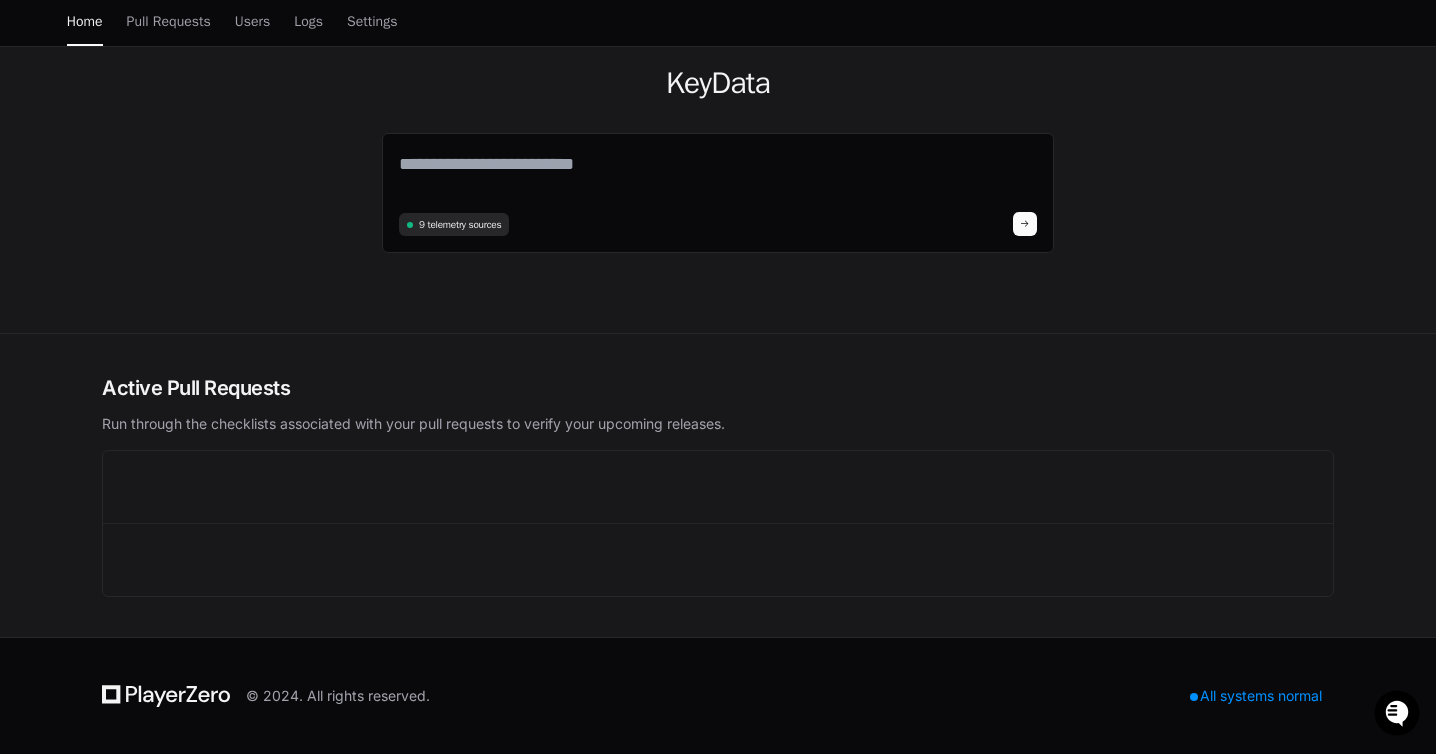 scroll, scrollTop: 0, scrollLeft: 0, axis: both 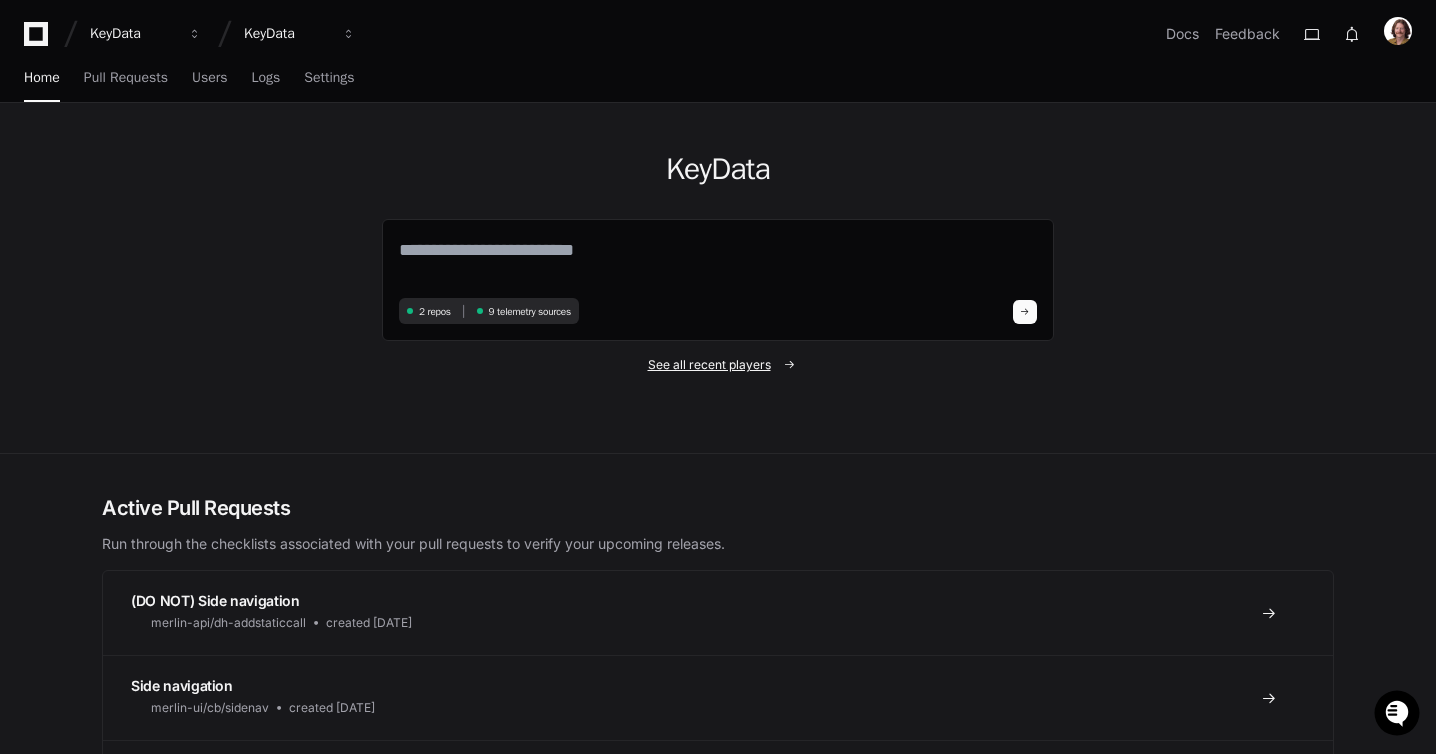 click on "See all recent players" 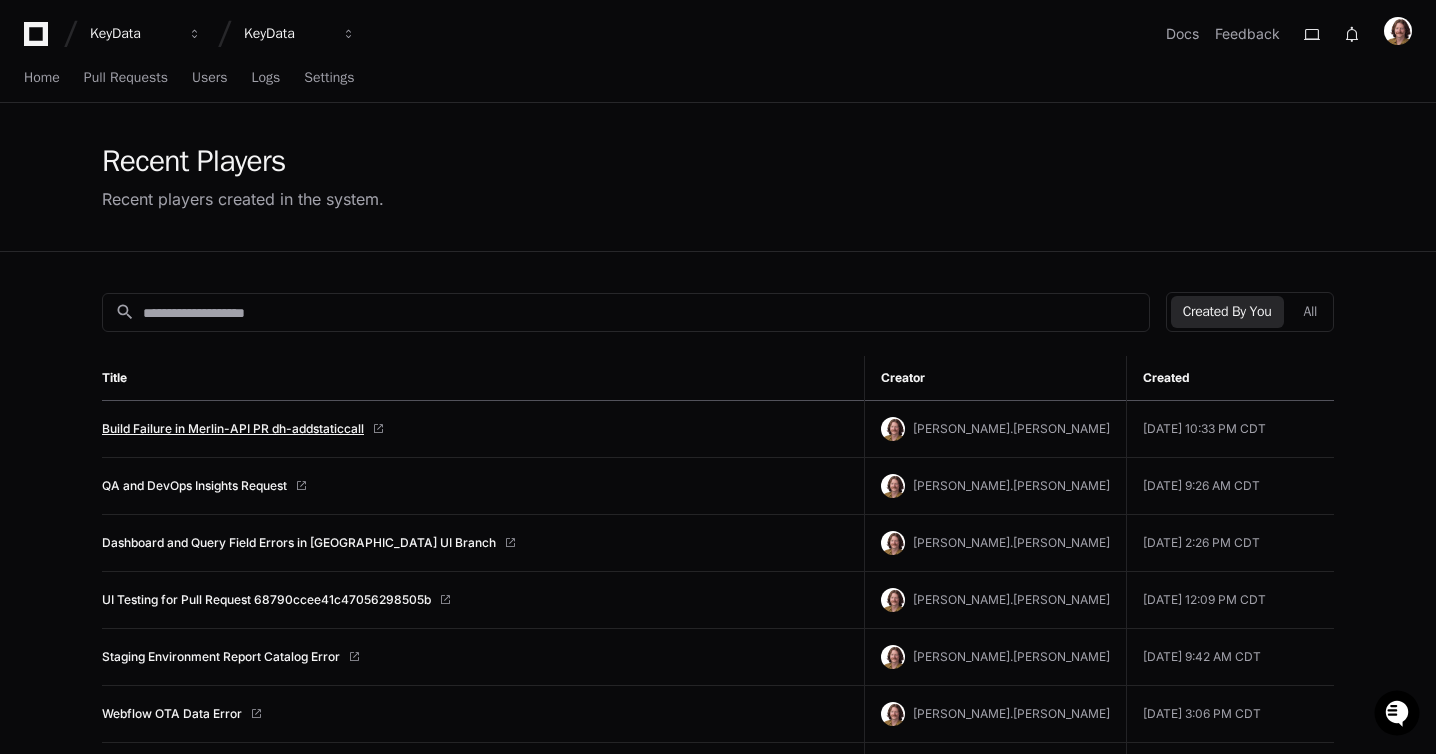 click on "Build Failure in Merlin-API PR dh-addstaticcall" 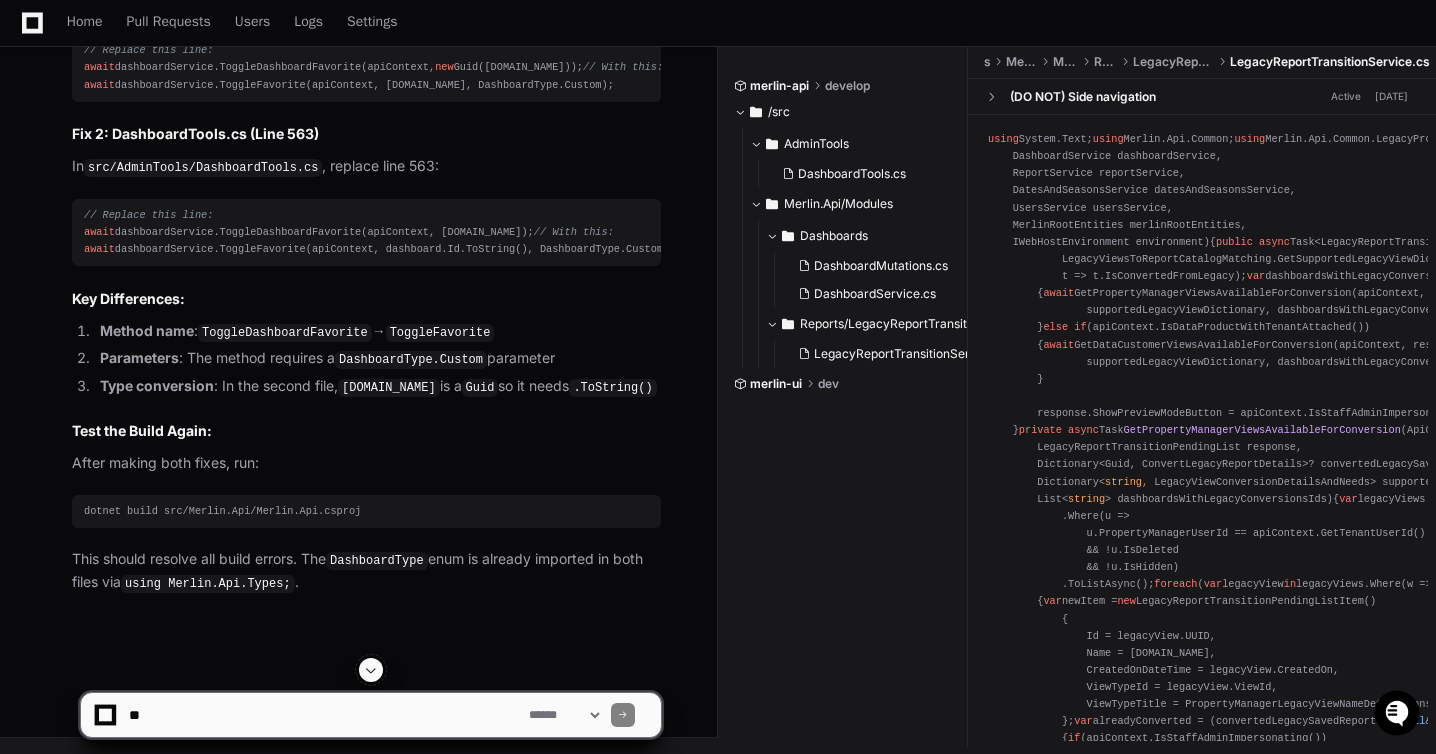 scroll, scrollTop: 5329, scrollLeft: 0, axis: vertical 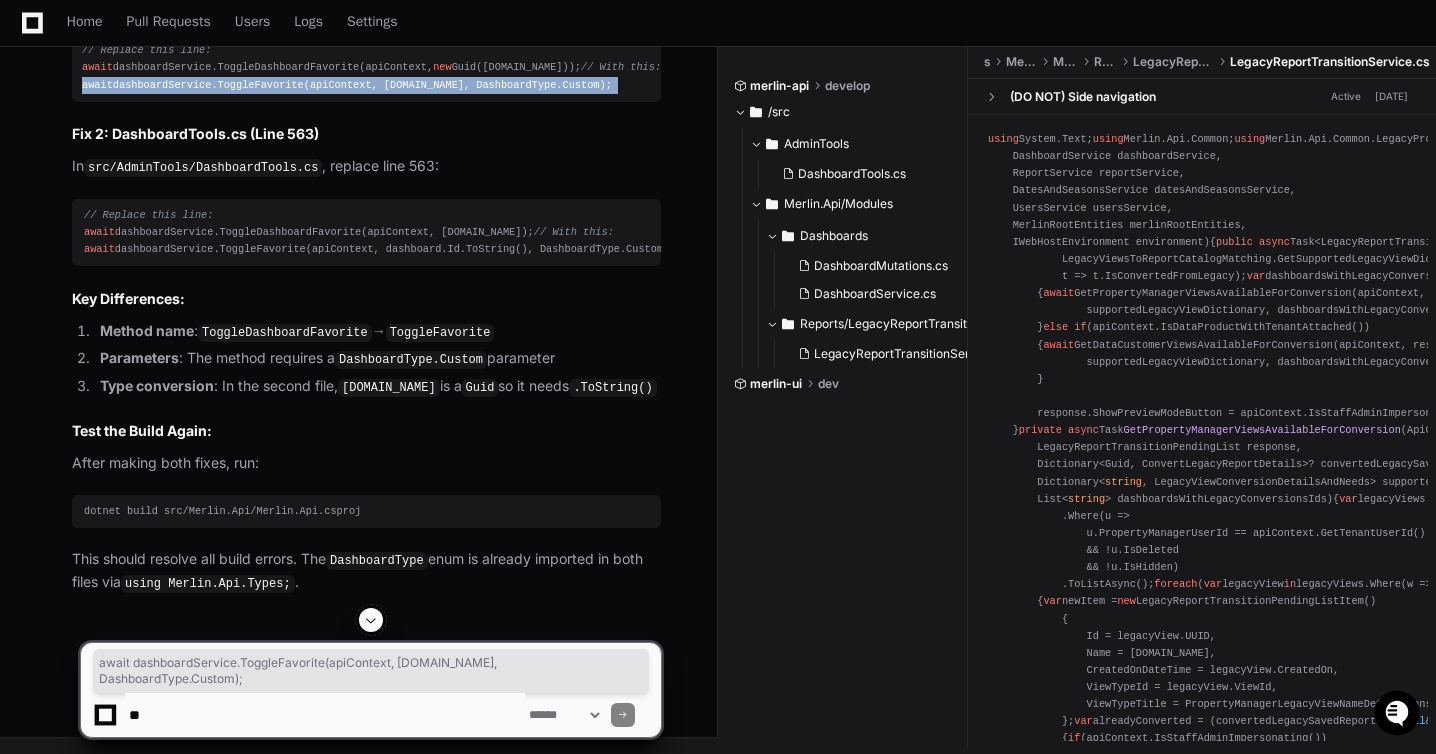 drag, startPoint x: 85, startPoint y: 168, endPoint x: 692, endPoint y: 186, distance: 607.26685 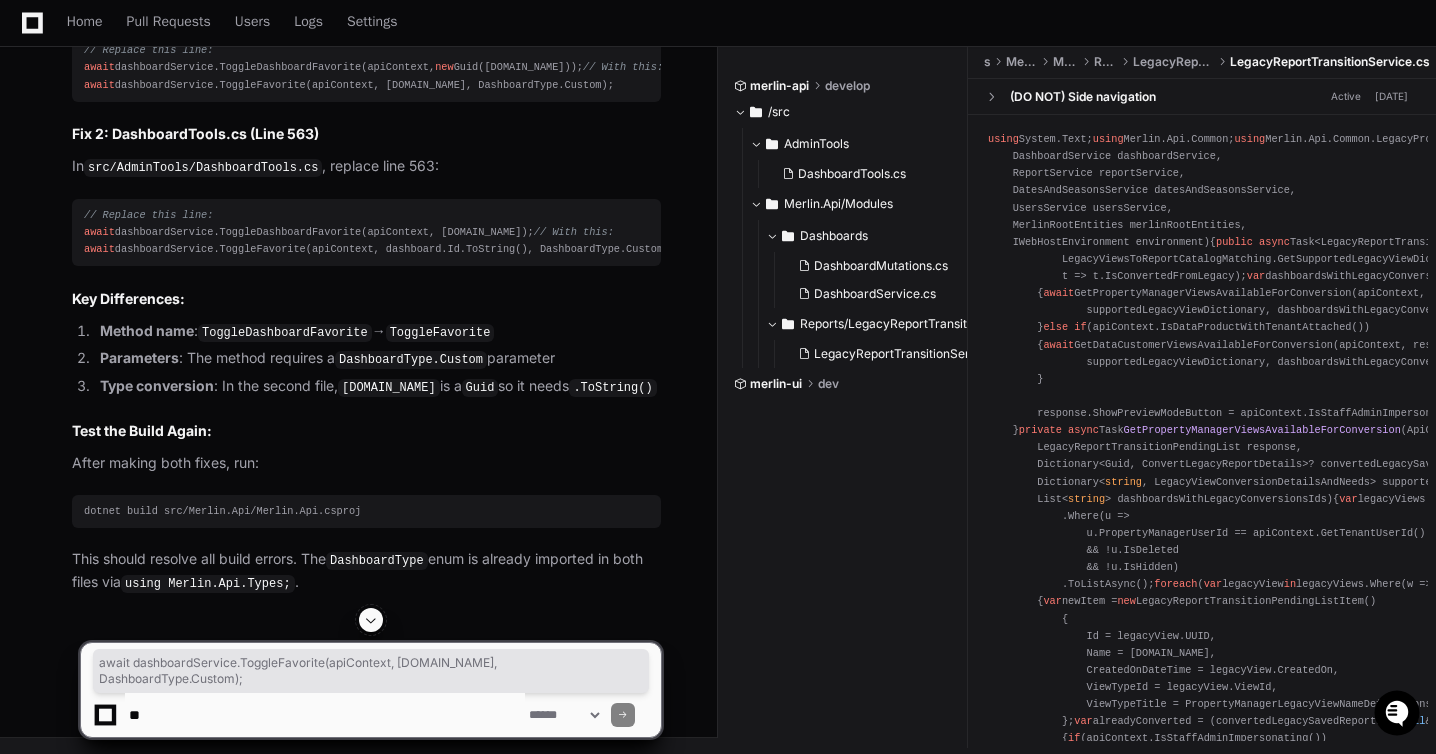 click on "// Replace this line:
await  dashboardService.ToggleDashboardFavorite(apiContext,  new  Guid([DOMAIN_NAME]));
// With this:
await  dashboardService.ToggleFavorite(apiContext, [DOMAIN_NAME], DashboardType.Custom);" 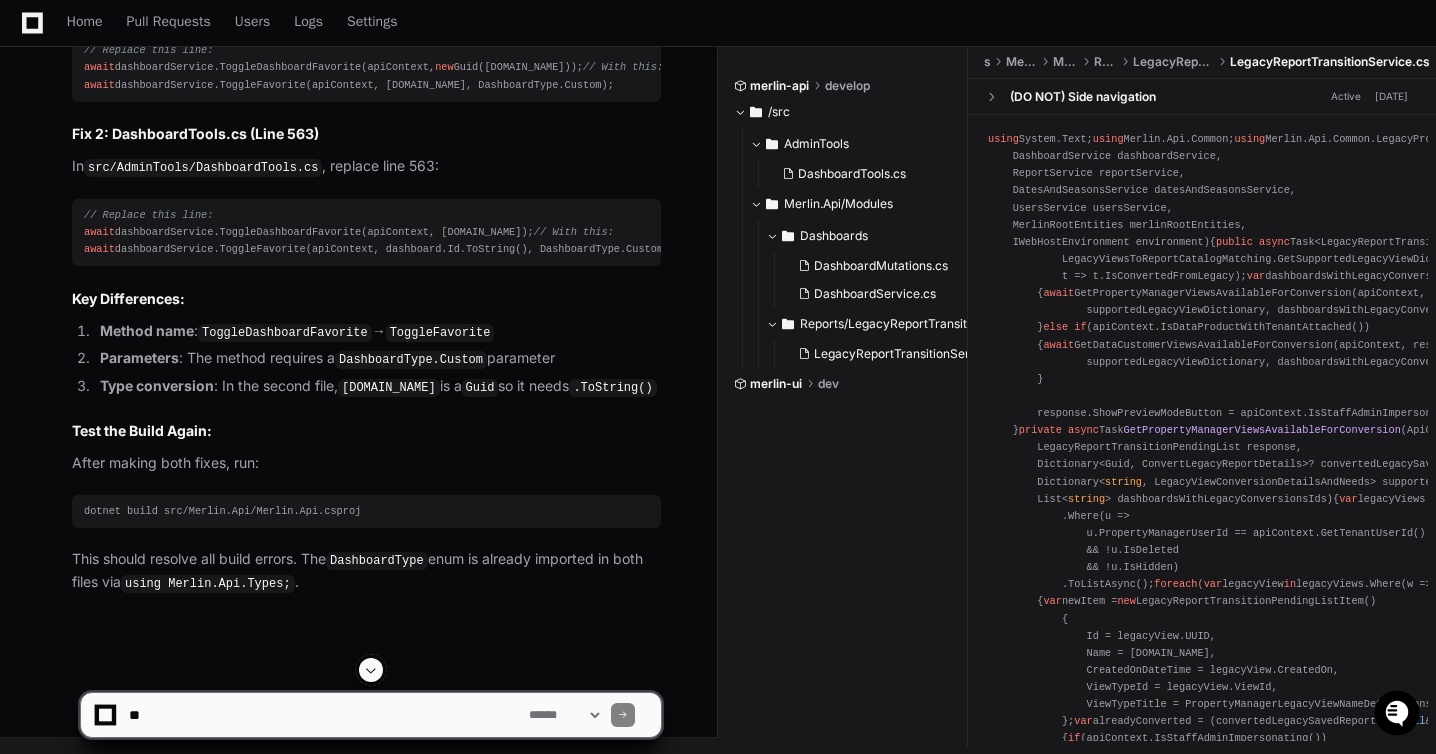 scroll, scrollTop: 5274, scrollLeft: 0, axis: vertical 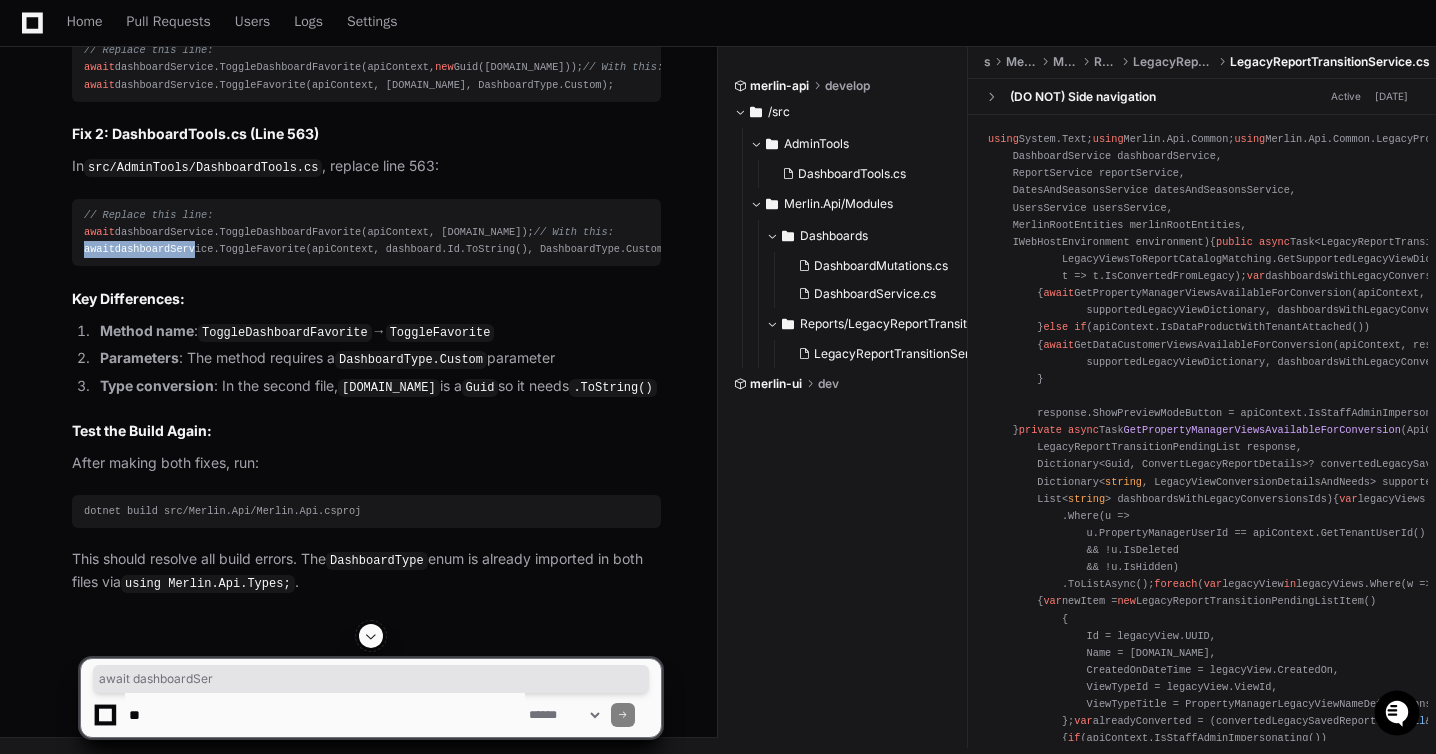 drag, startPoint x: 81, startPoint y: 420, endPoint x: 196, endPoint y: 420, distance: 115 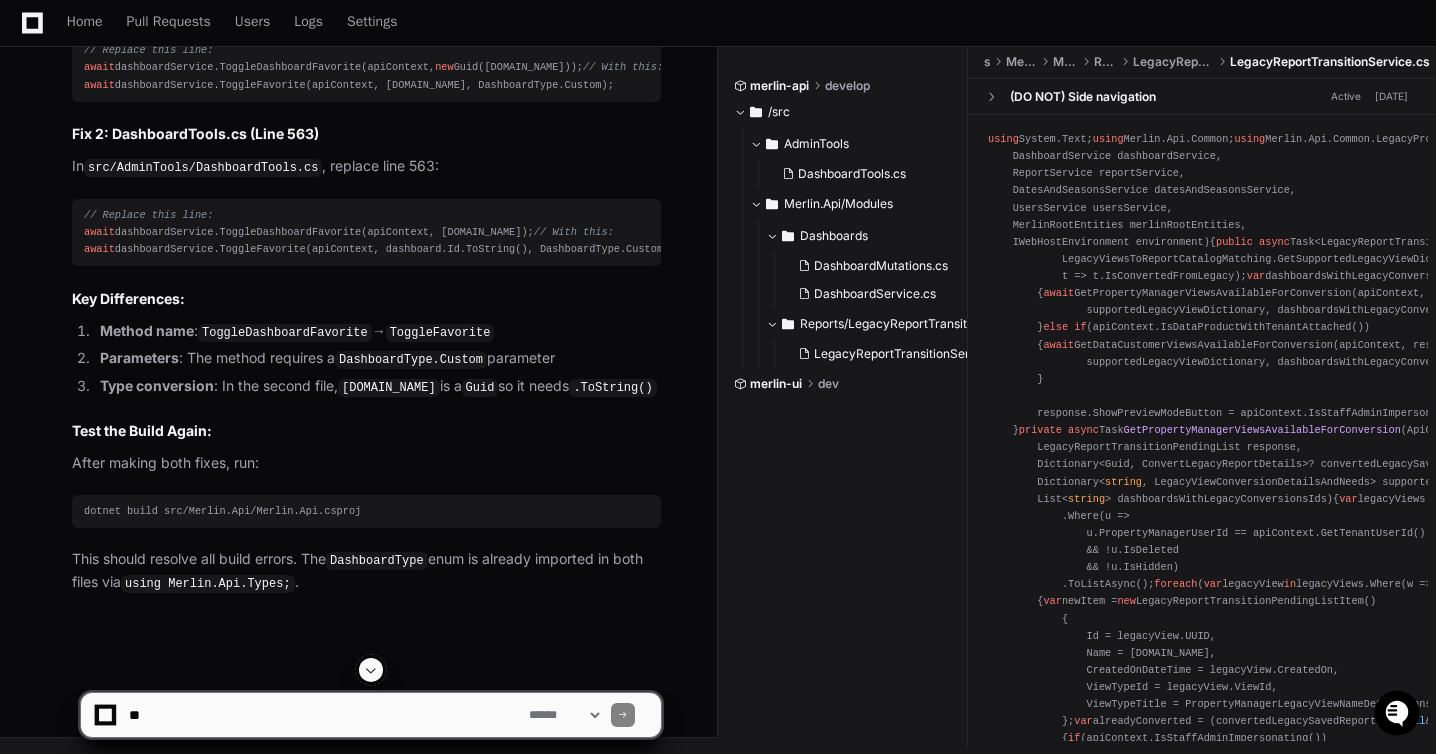 click on "src/AdminTools/DashboardTools.cs" 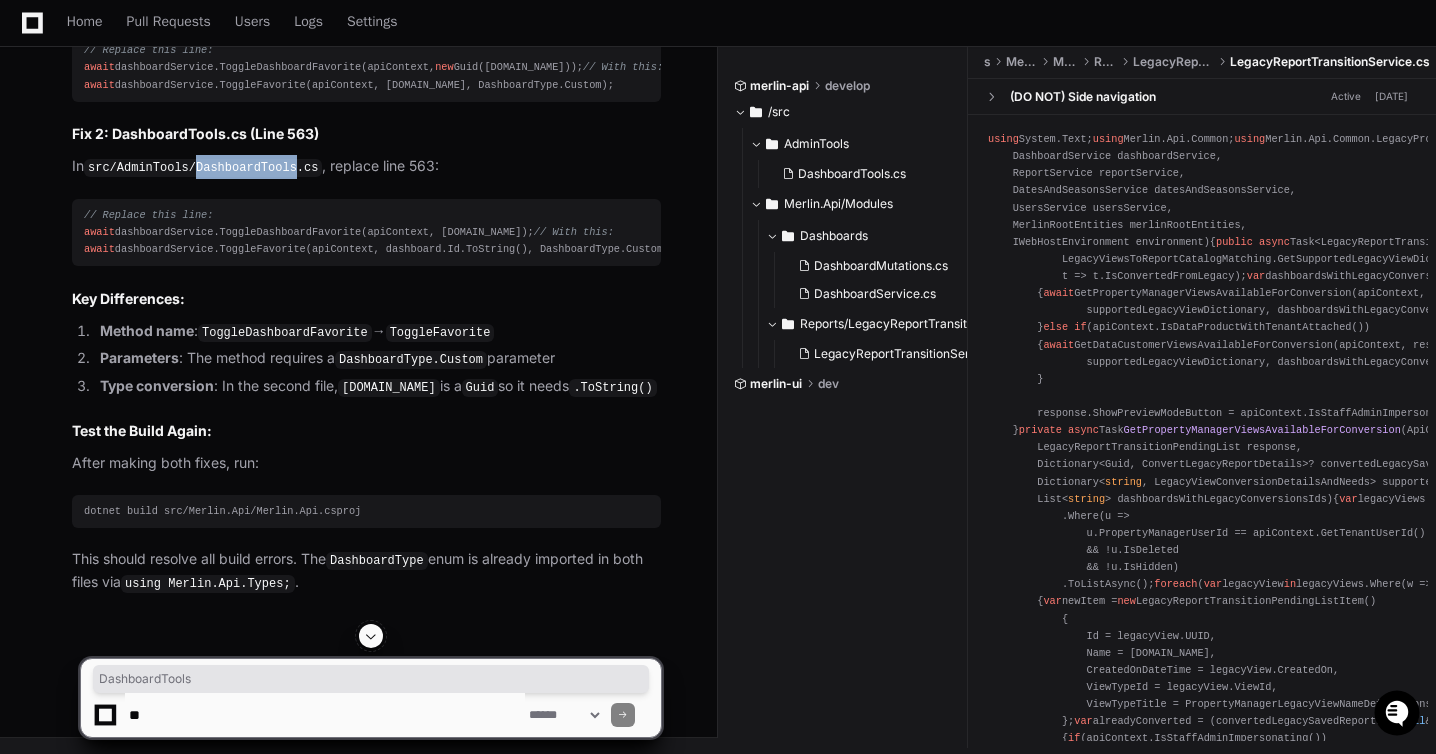 click on "src/AdminTools/DashboardTools.cs" 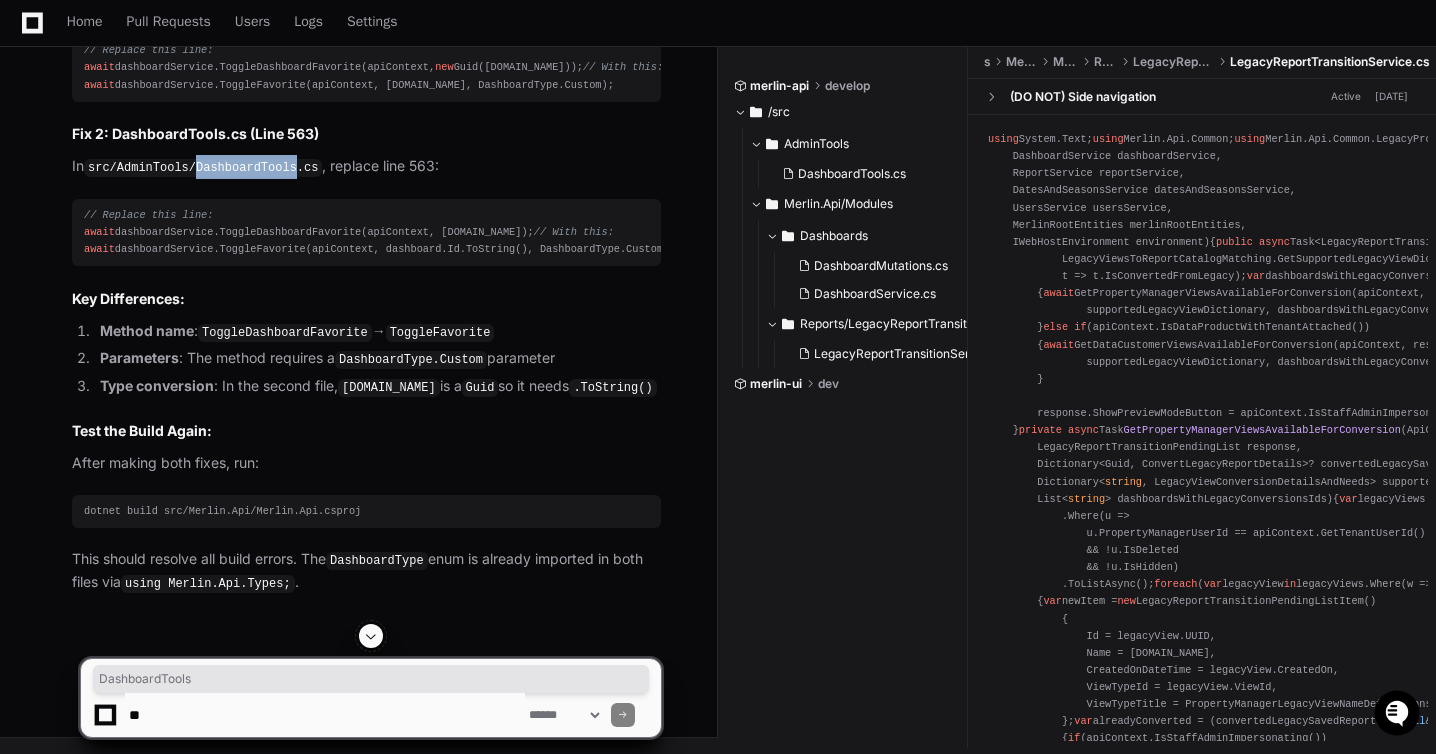 copy on "DashboardTools" 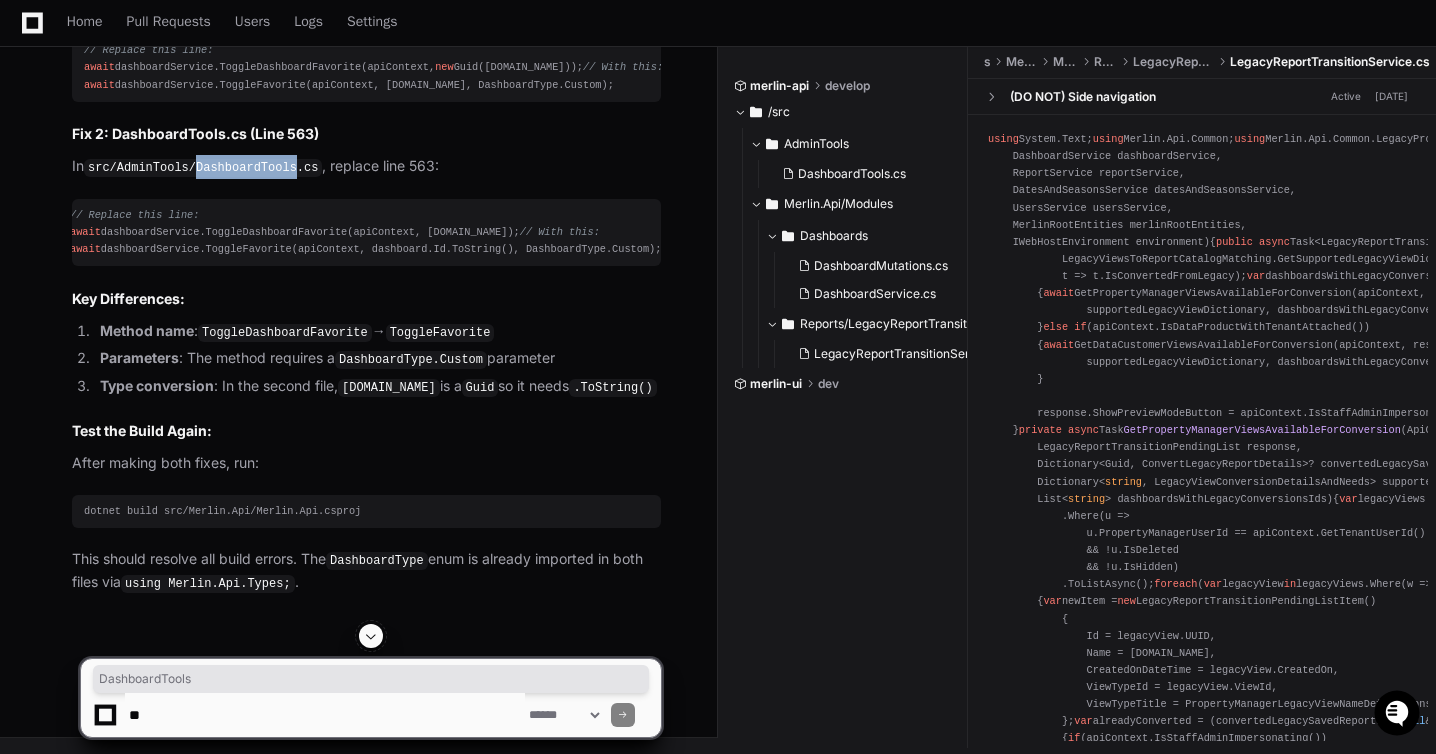 scroll, scrollTop: 0, scrollLeft: 0, axis: both 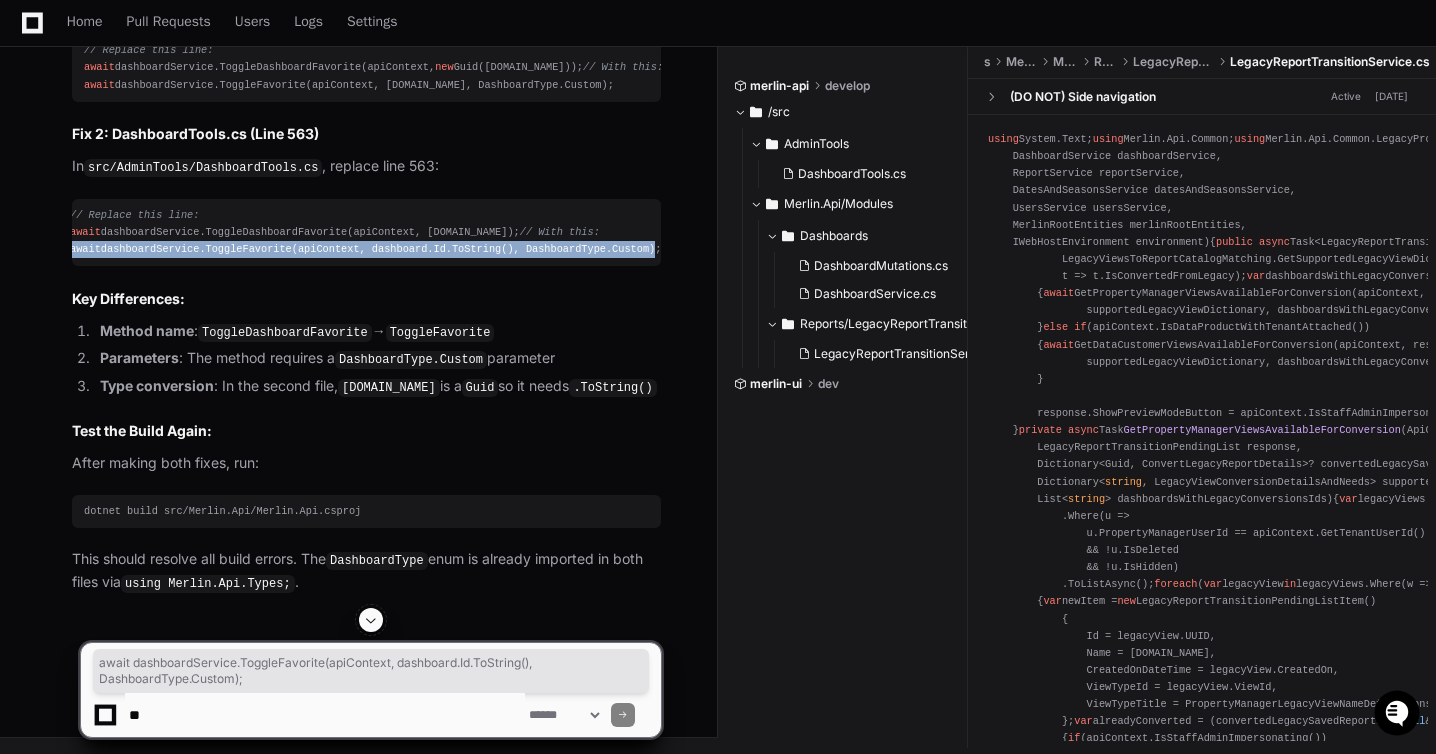 drag, startPoint x: 86, startPoint y: 418, endPoint x: 677, endPoint y: 423, distance: 591.0212 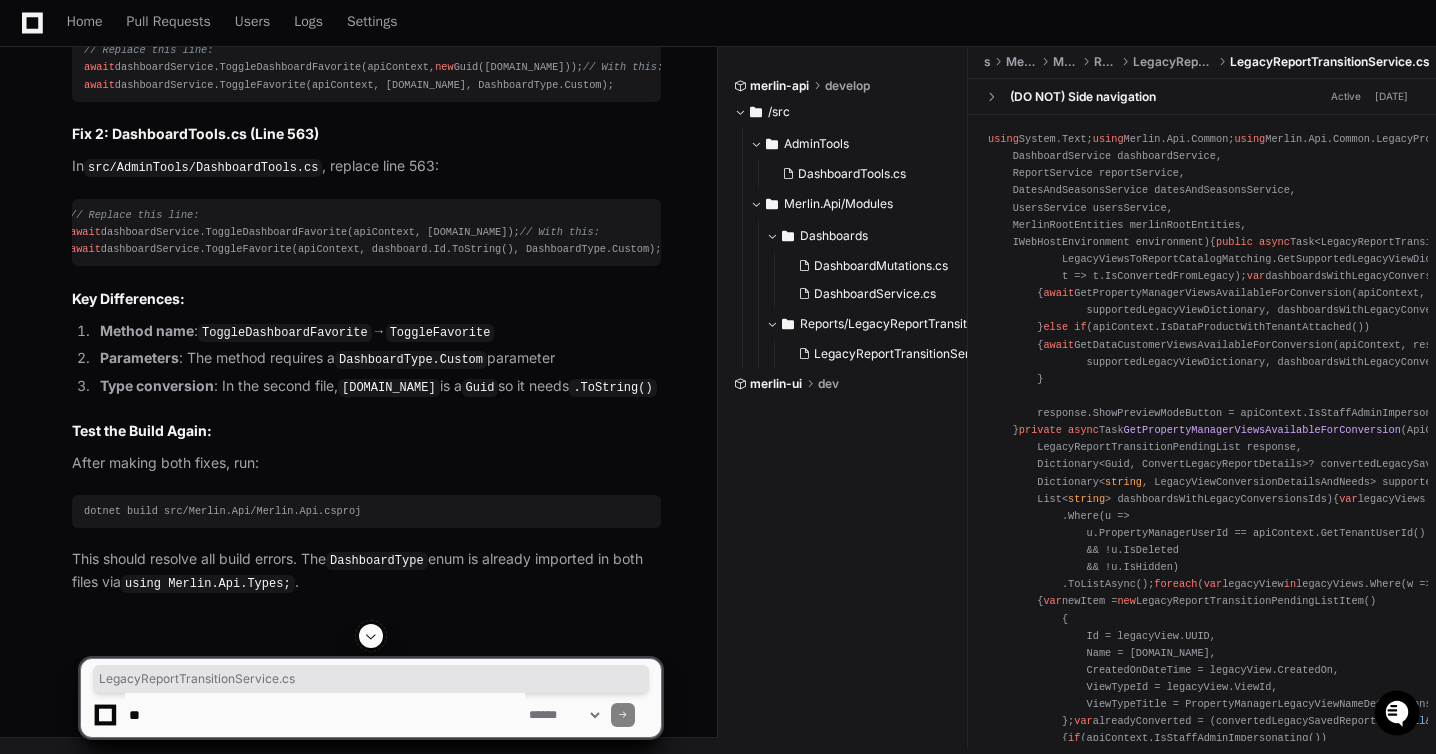 drag, startPoint x: 468, startPoint y: 83, endPoint x: 696, endPoint y: 87, distance: 228.03508 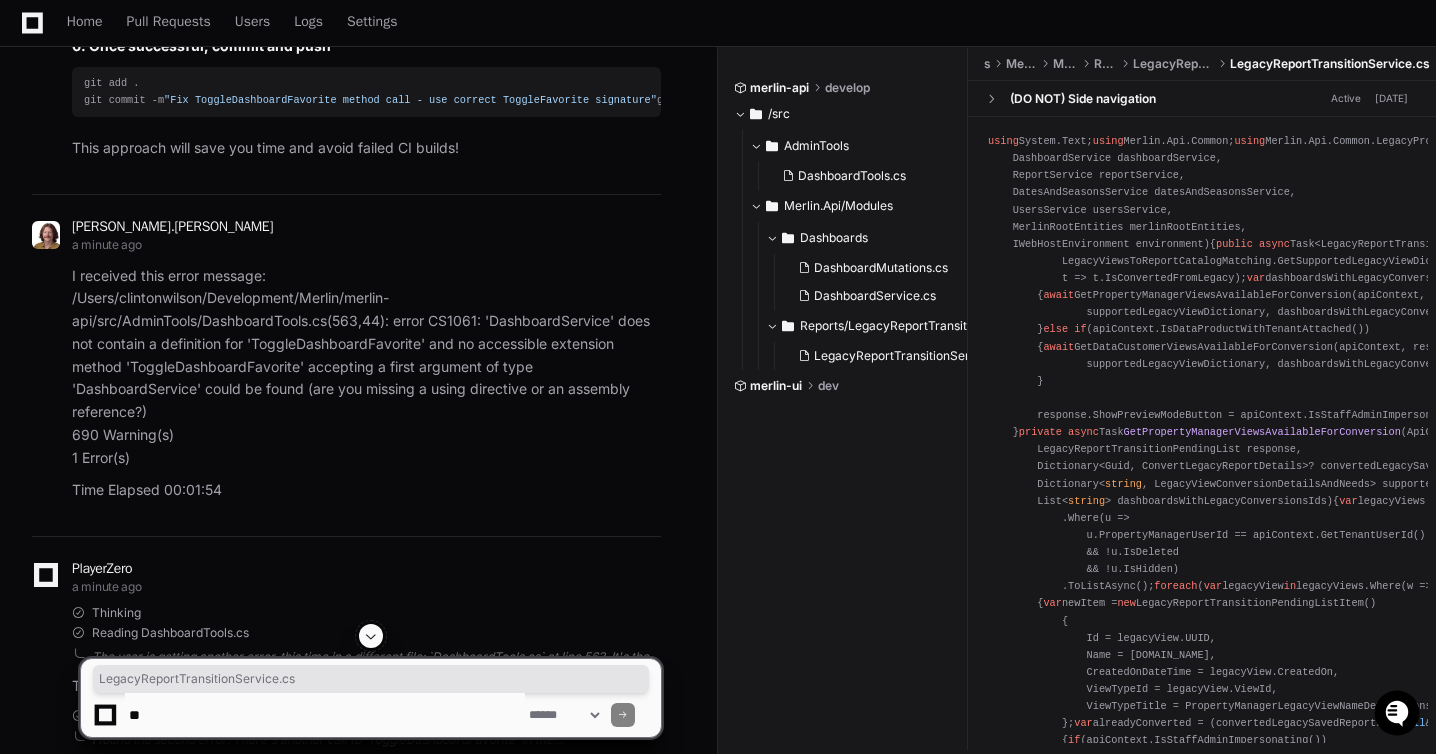 scroll, scrollTop: 4009, scrollLeft: 0, axis: vertical 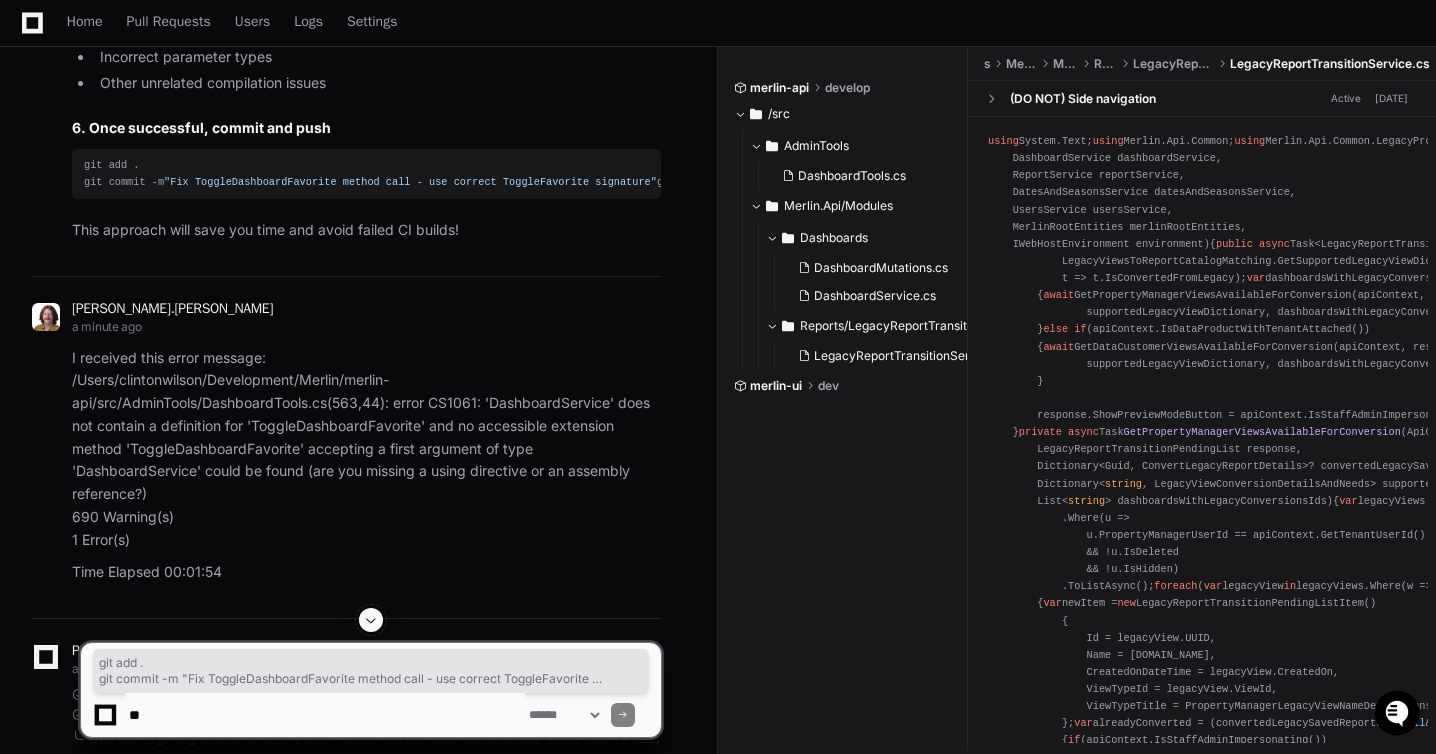drag, startPoint x: 319, startPoint y: 433, endPoint x: 74, endPoint y: 401, distance: 247.08096 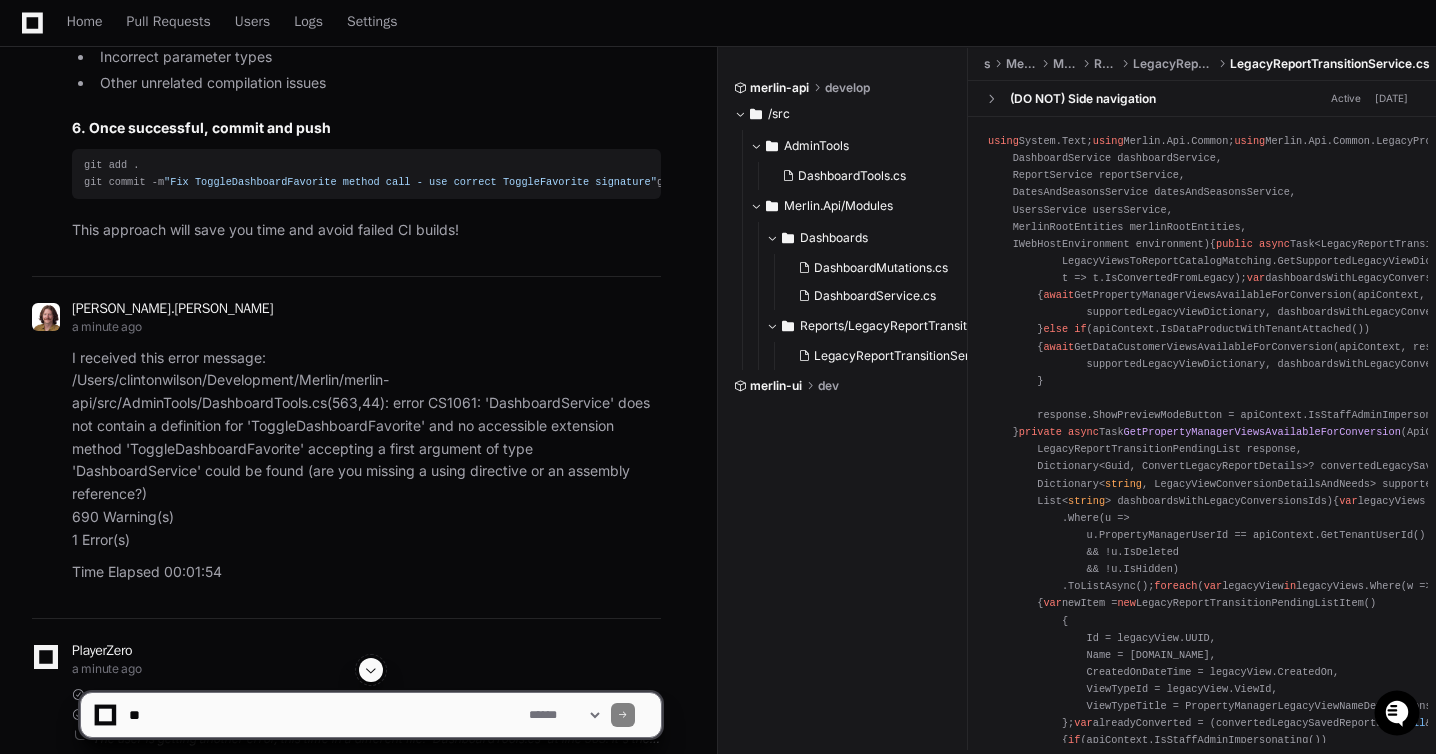 click on "[PERSON_NAME].[PERSON_NAME] a minute ago" 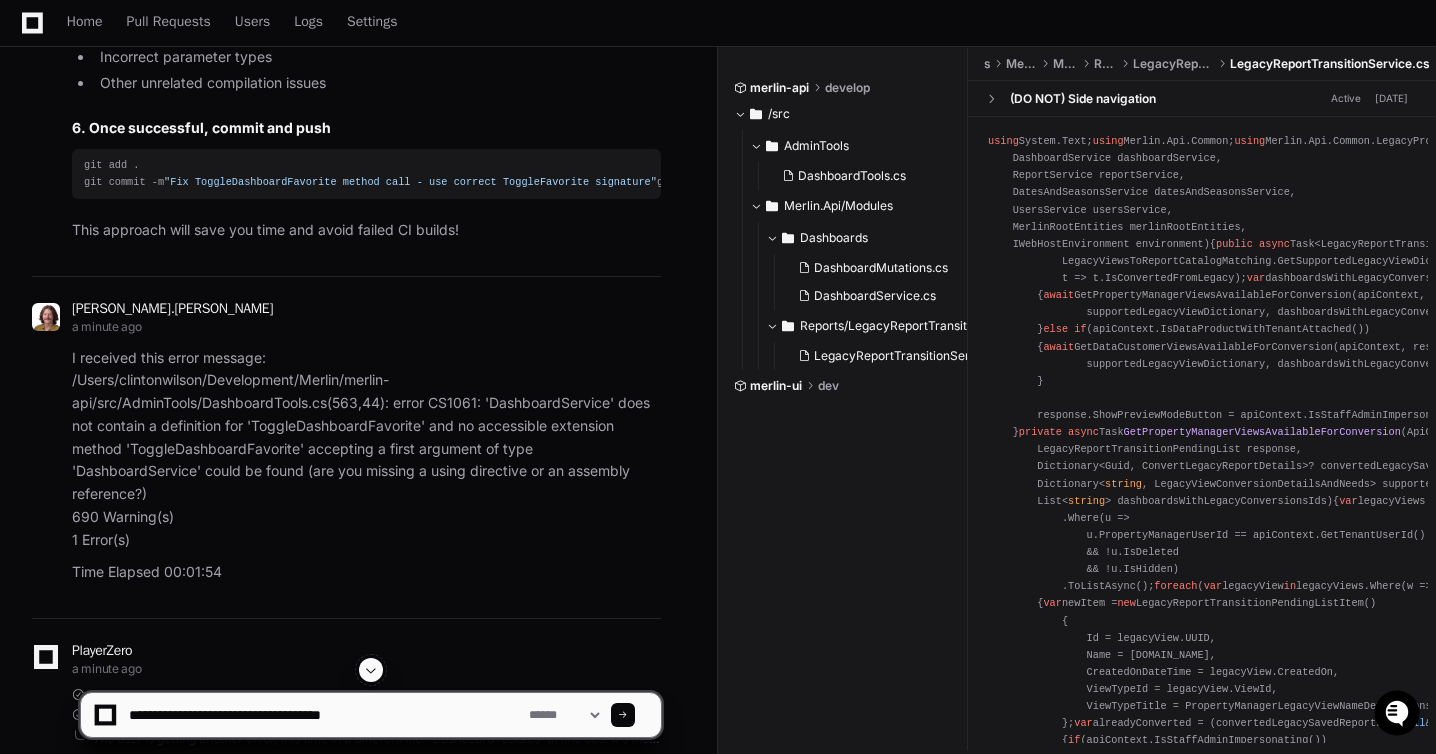 paste on "**********" 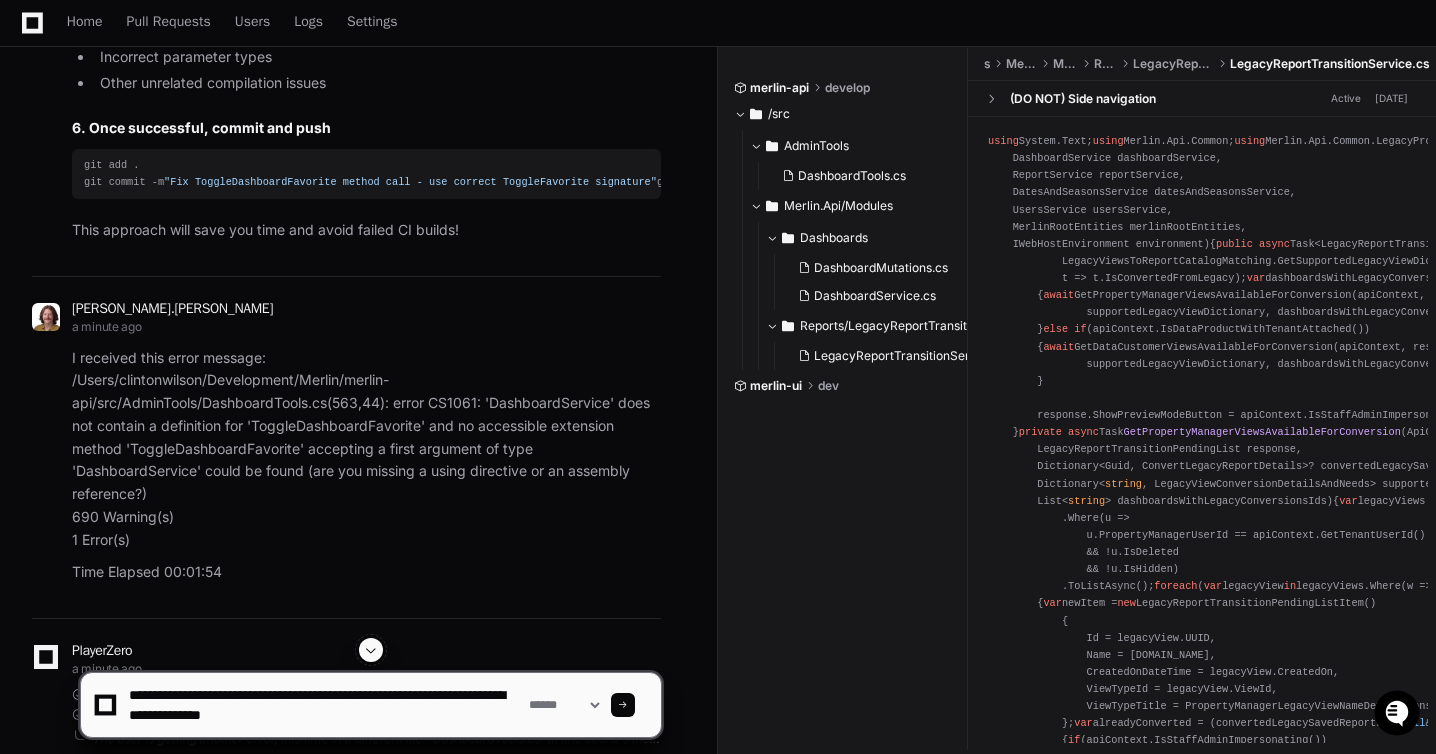 scroll, scrollTop: 6, scrollLeft: 0, axis: vertical 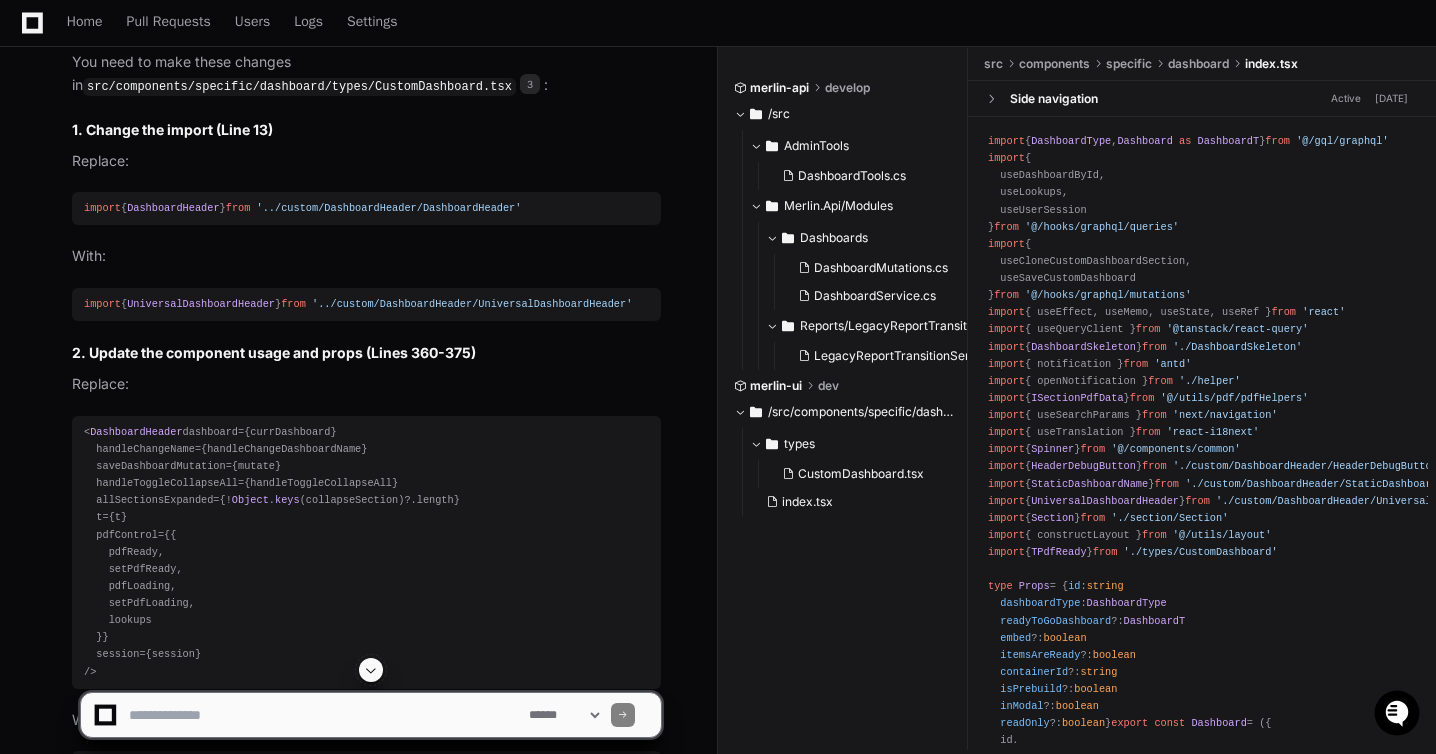 click on "src/components/specific/dashboard/types/CustomDashboard.tsx" 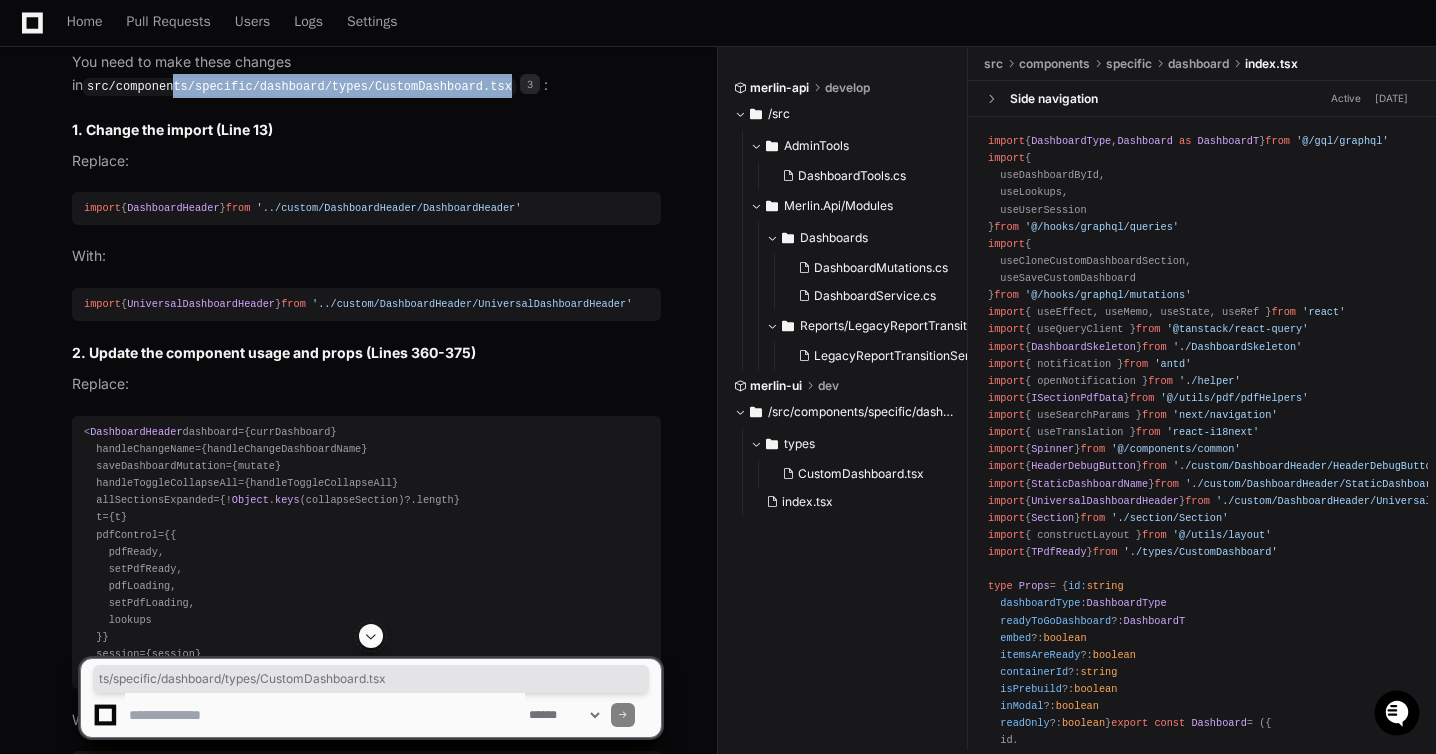 drag, startPoint x: 503, startPoint y: 447, endPoint x: 163, endPoint y: 446, distance: 340.00146 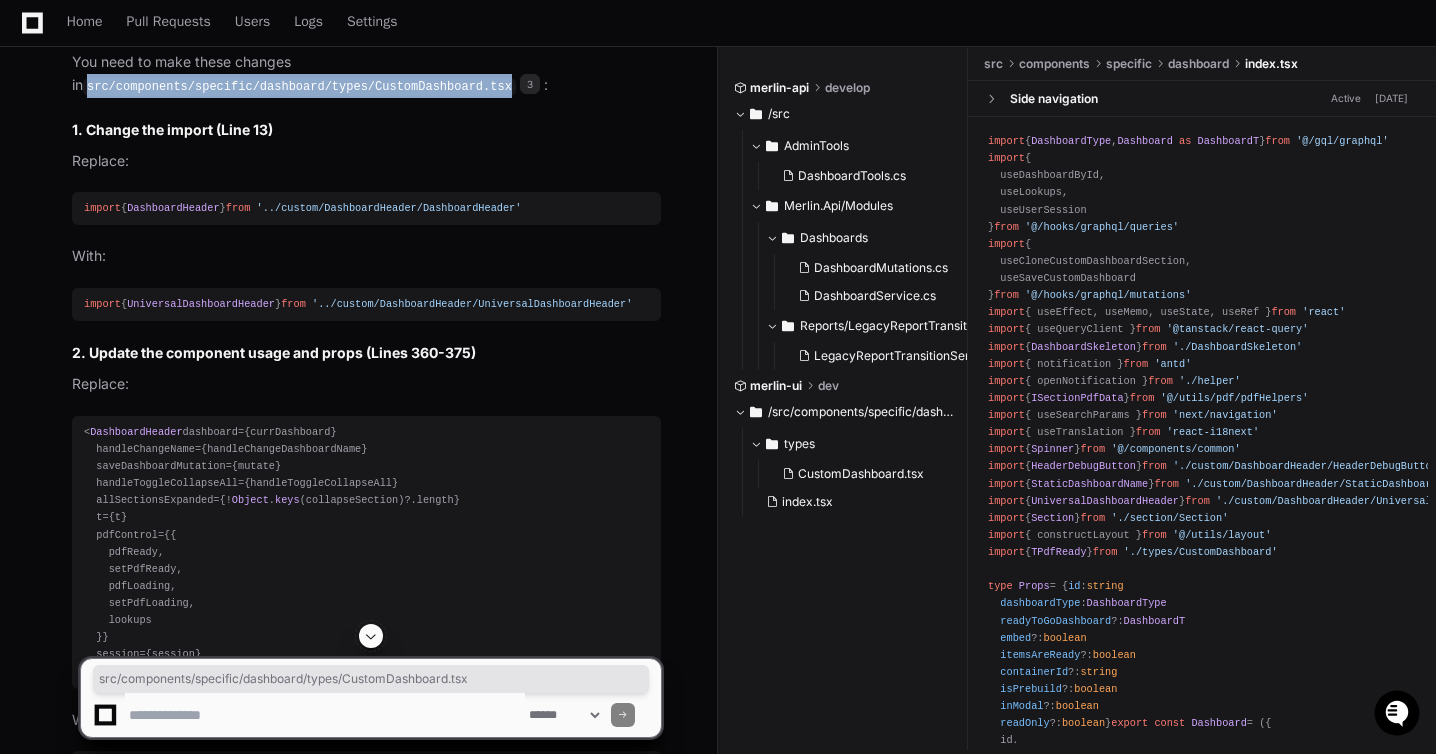 copy on "src/components/specific/dashboard/types/CustomDashboard.tsx" 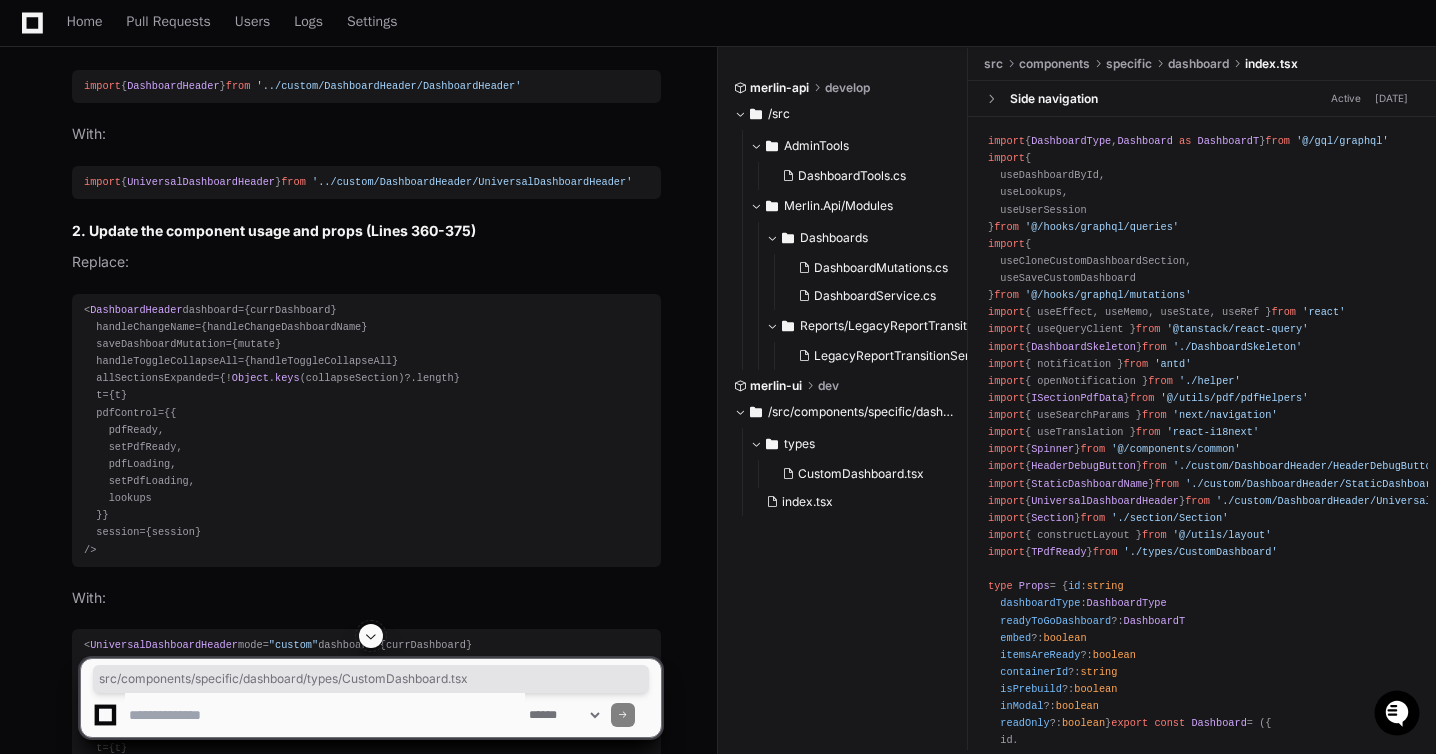 scroll, scrollTop: 7955, scrollLeft: 0, axis: vertical 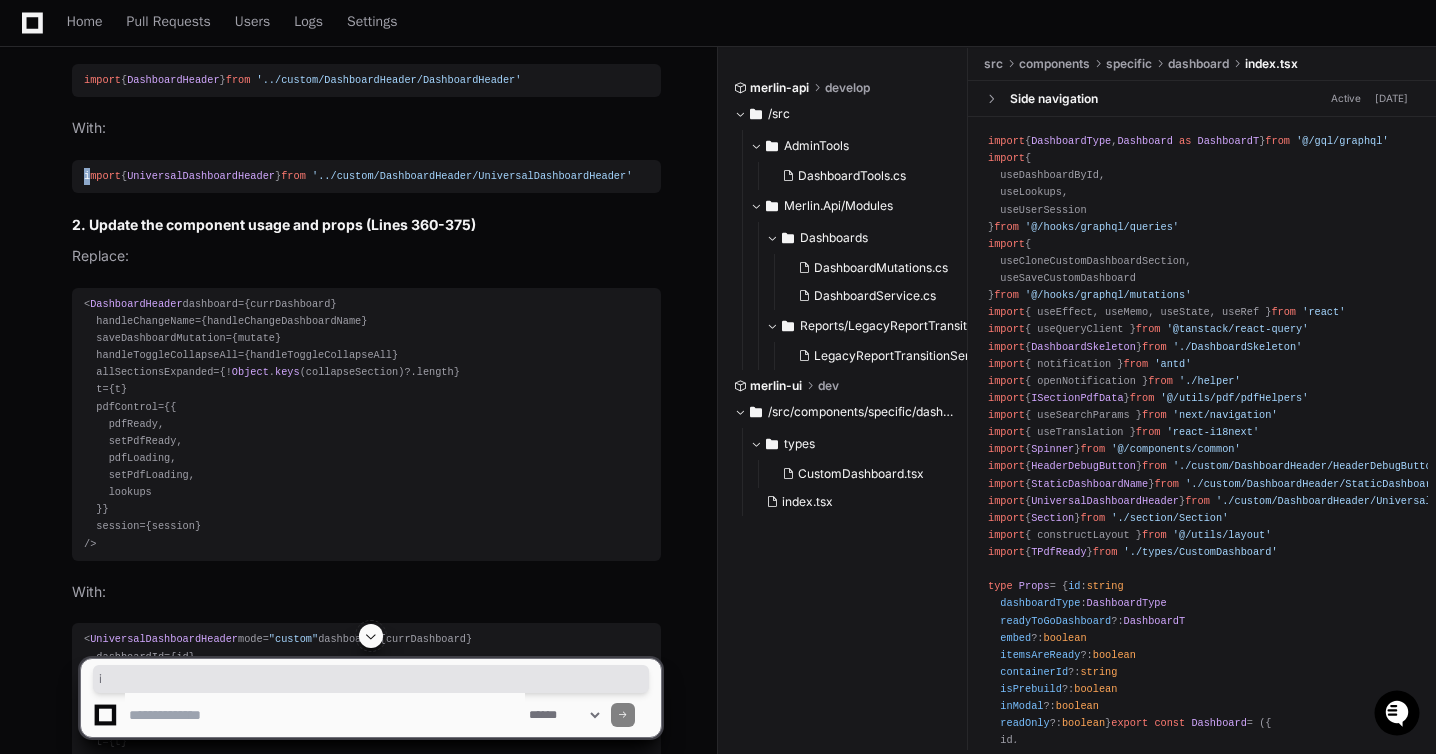 drag, startPoint x: 89, startPoint y: 535, endPoint x: 510, endPoint y: 502, distance: 422.29138 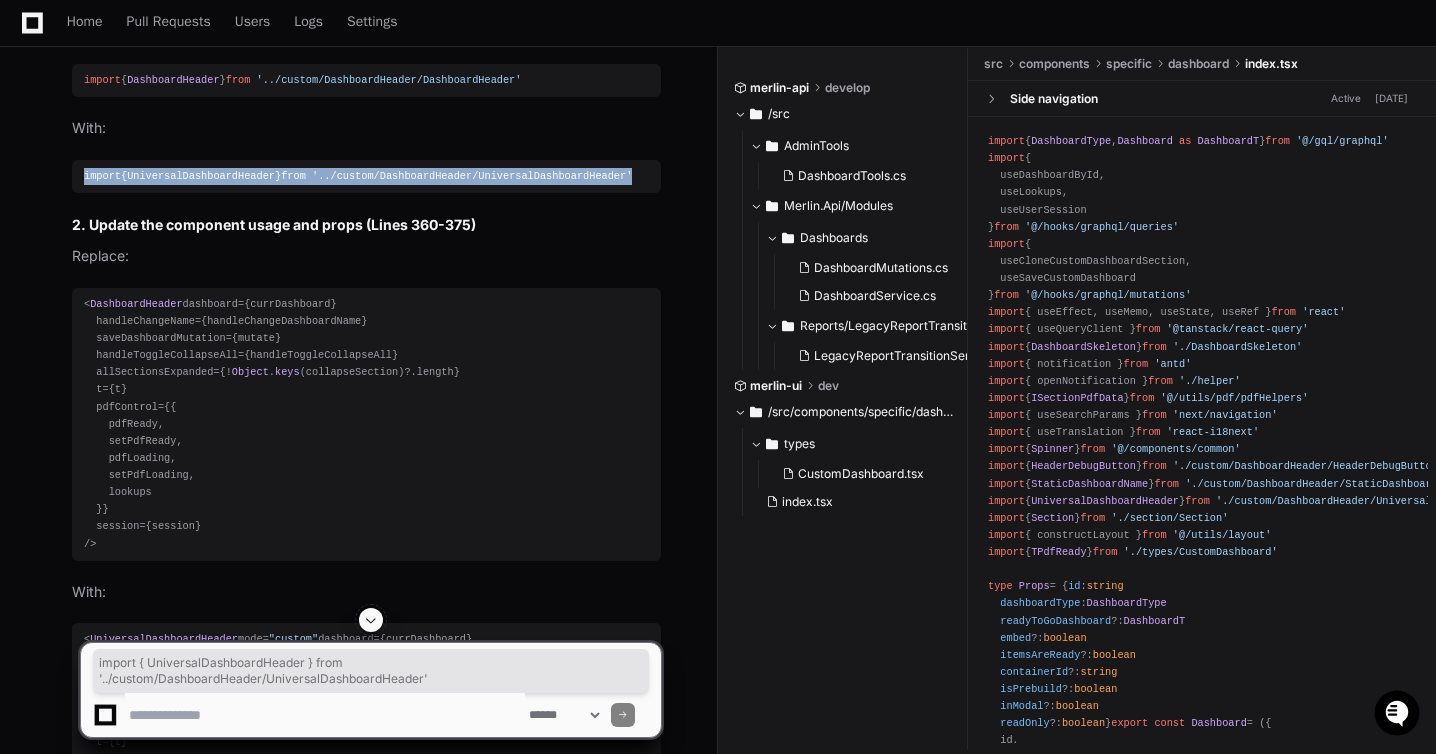 copy on "import  {  UniversalDashboardHeader  }  from   '../custom/DashboardHeader/UniversalDashboardHeader'" 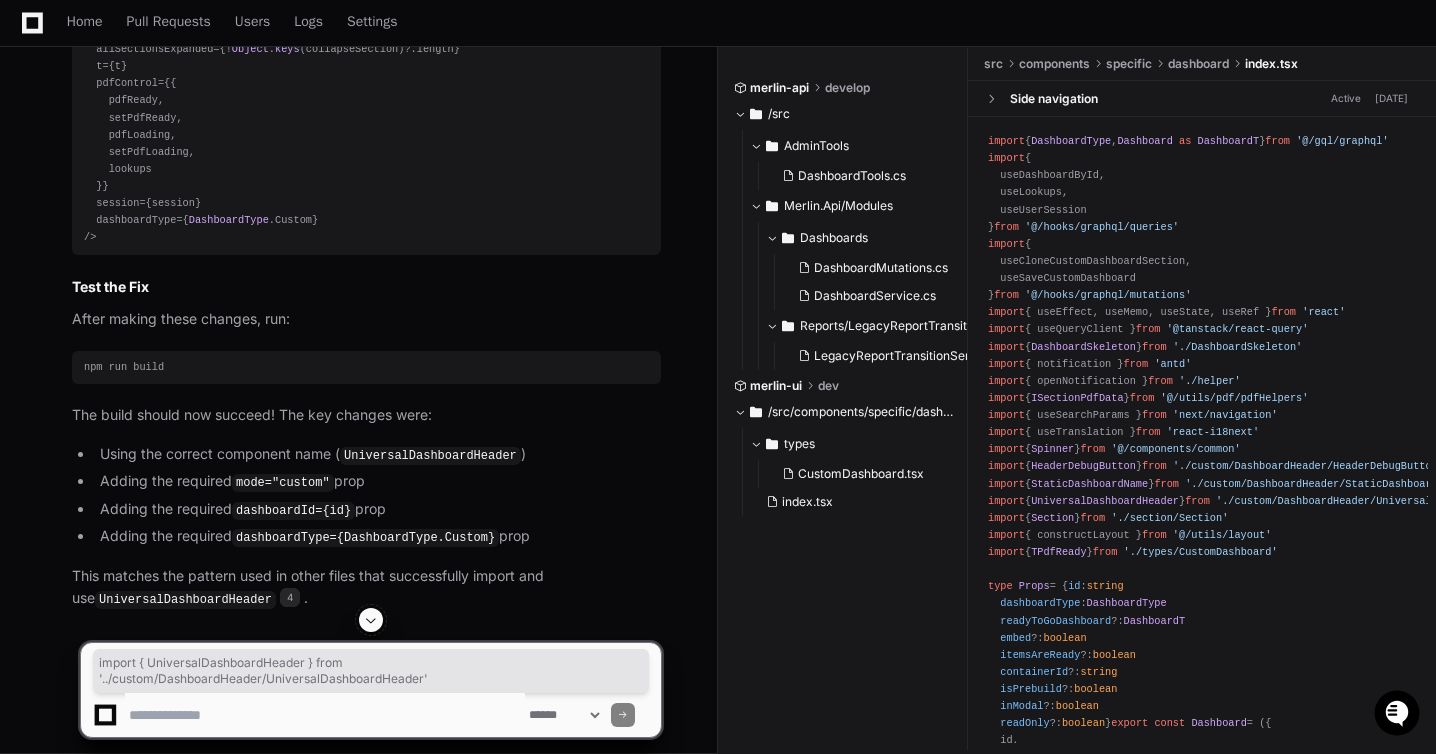 scroll, scrollTop: 8825, scrollLeft: 0, axis: vertical 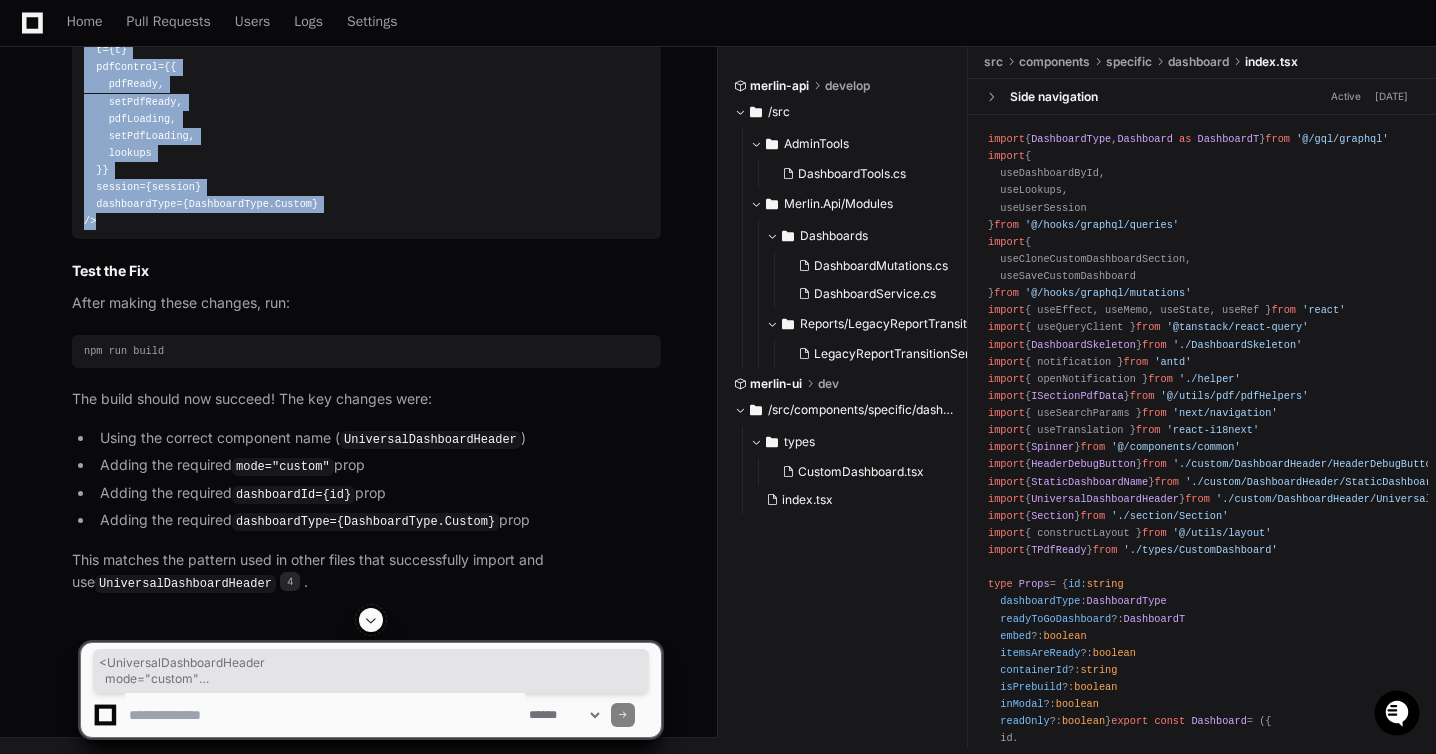 drag, startPoint x: 132, startPoint y: 456, endPoint x: 79, endPoint y: 151, distance: 309.57068 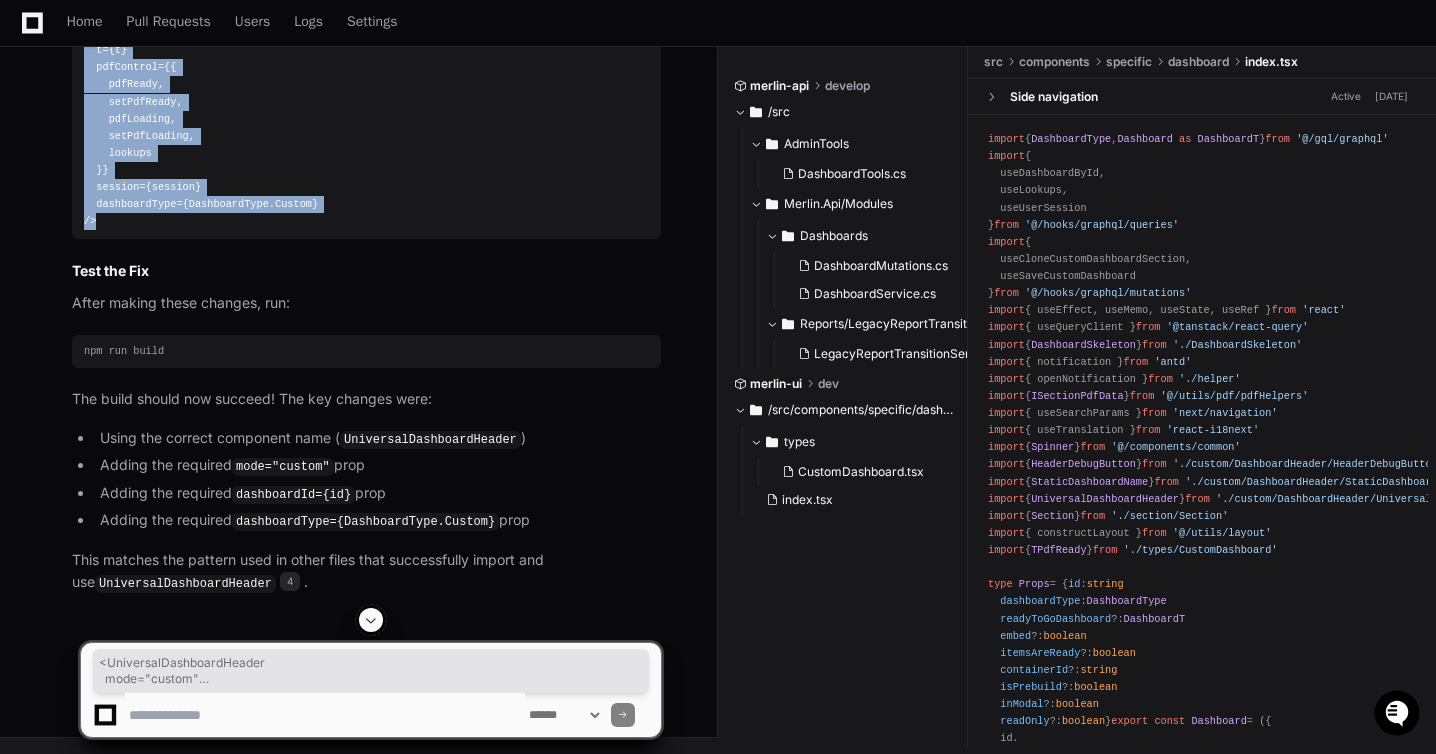 scroll, scrollTop: 8726, scrollLeft: 0, axis: vertical 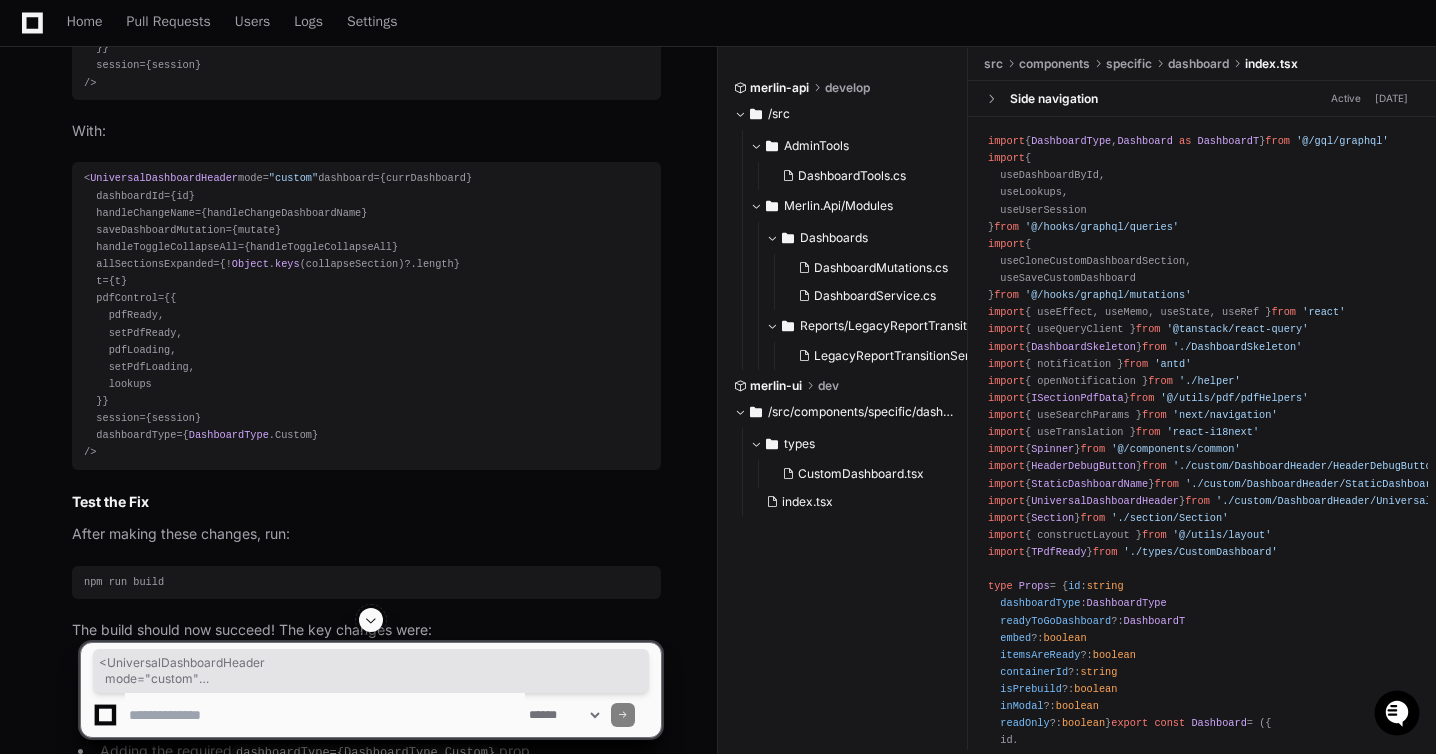 click 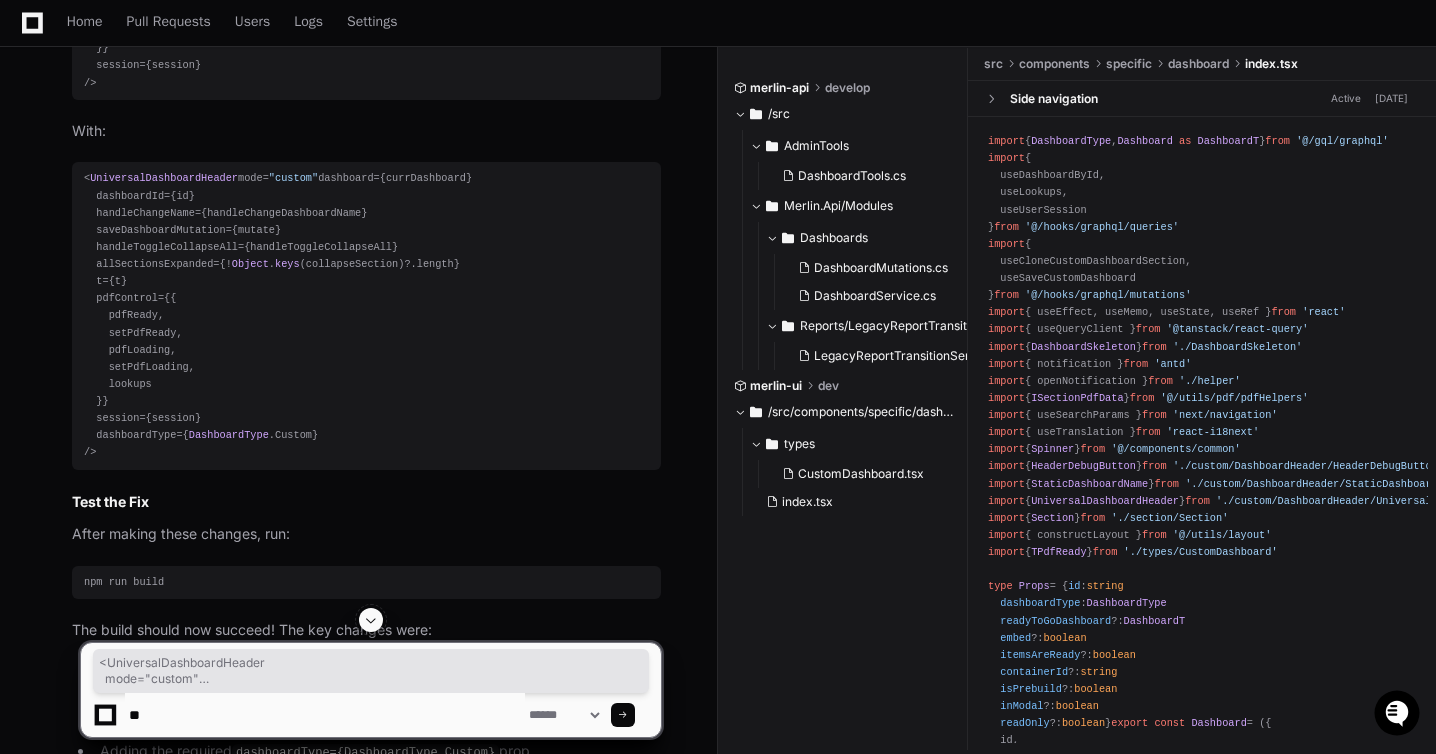 type on "*" 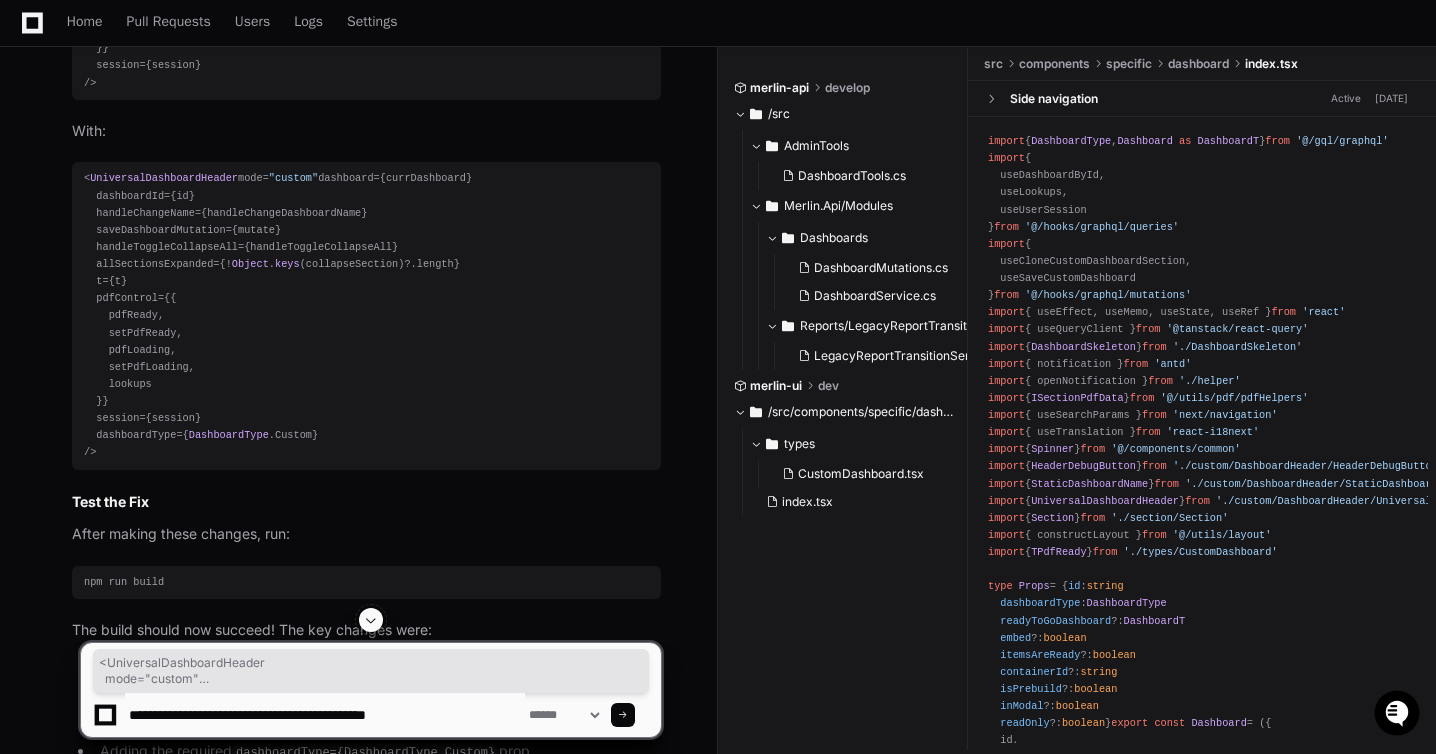 click 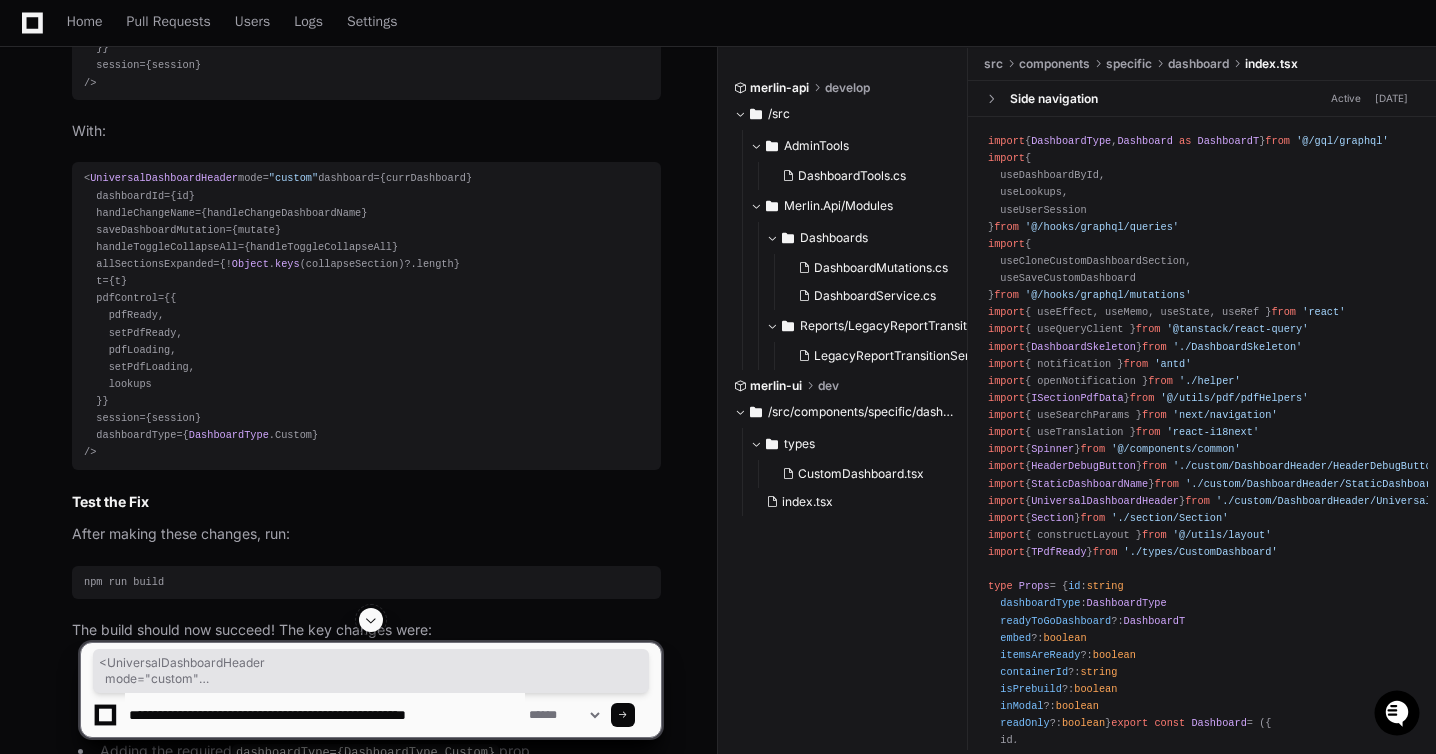 type on "**********" 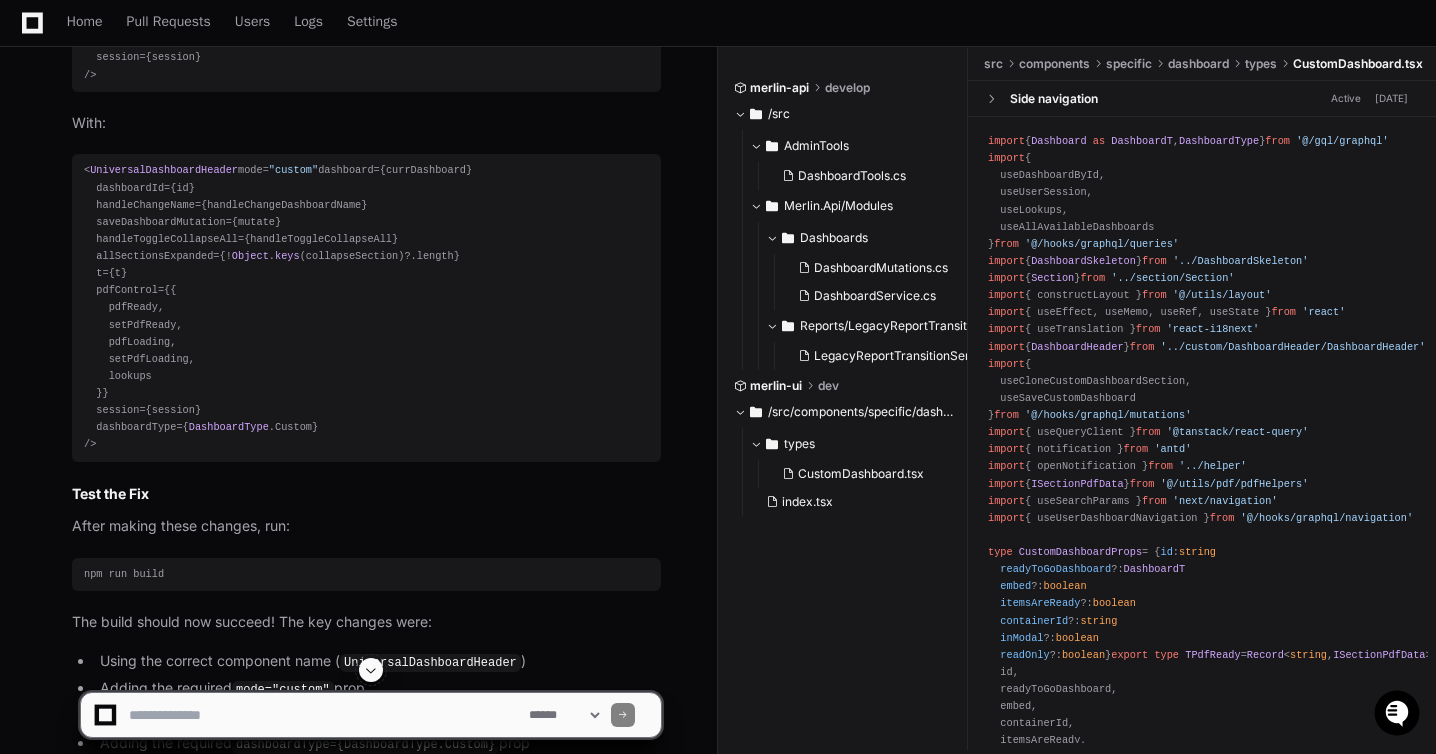scroll, scrollTop: 8418, scrollLeft: 0, axis: vertical 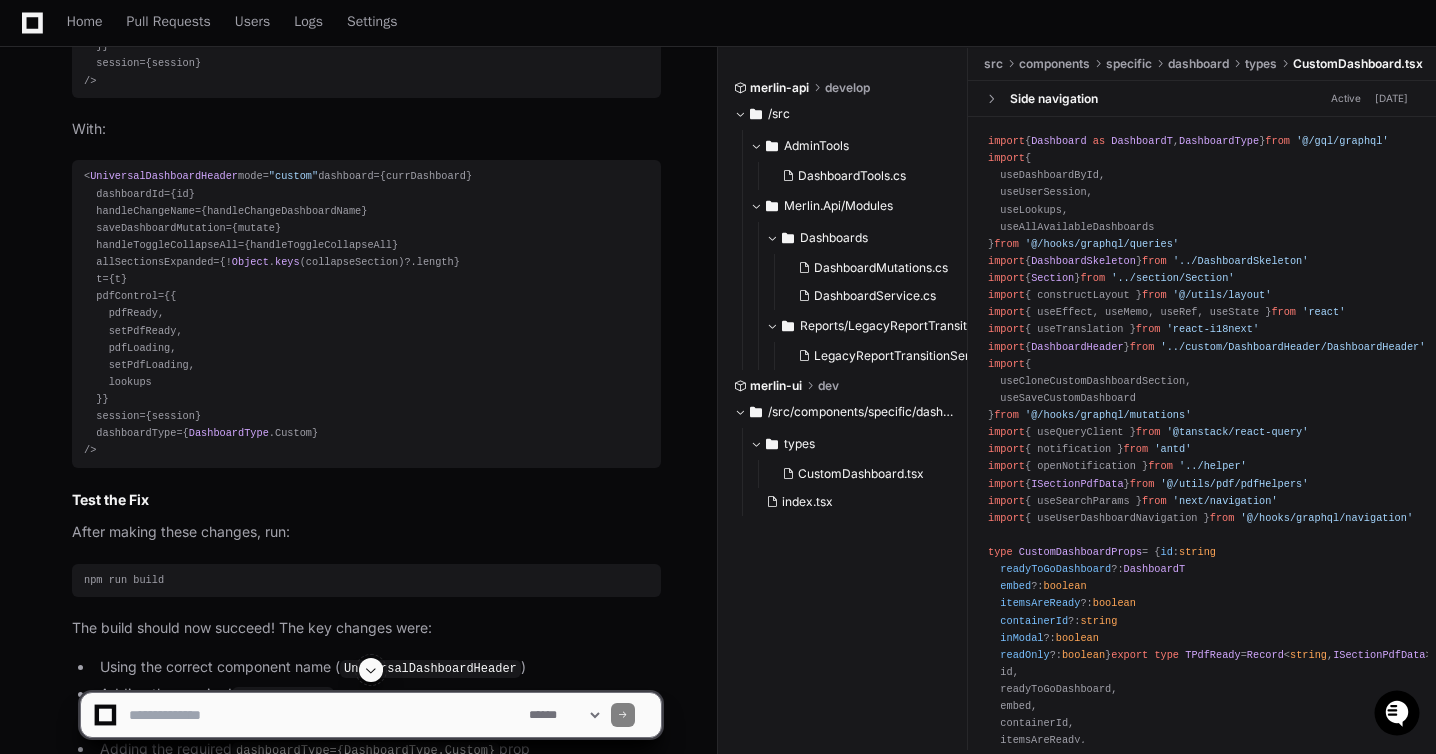 click 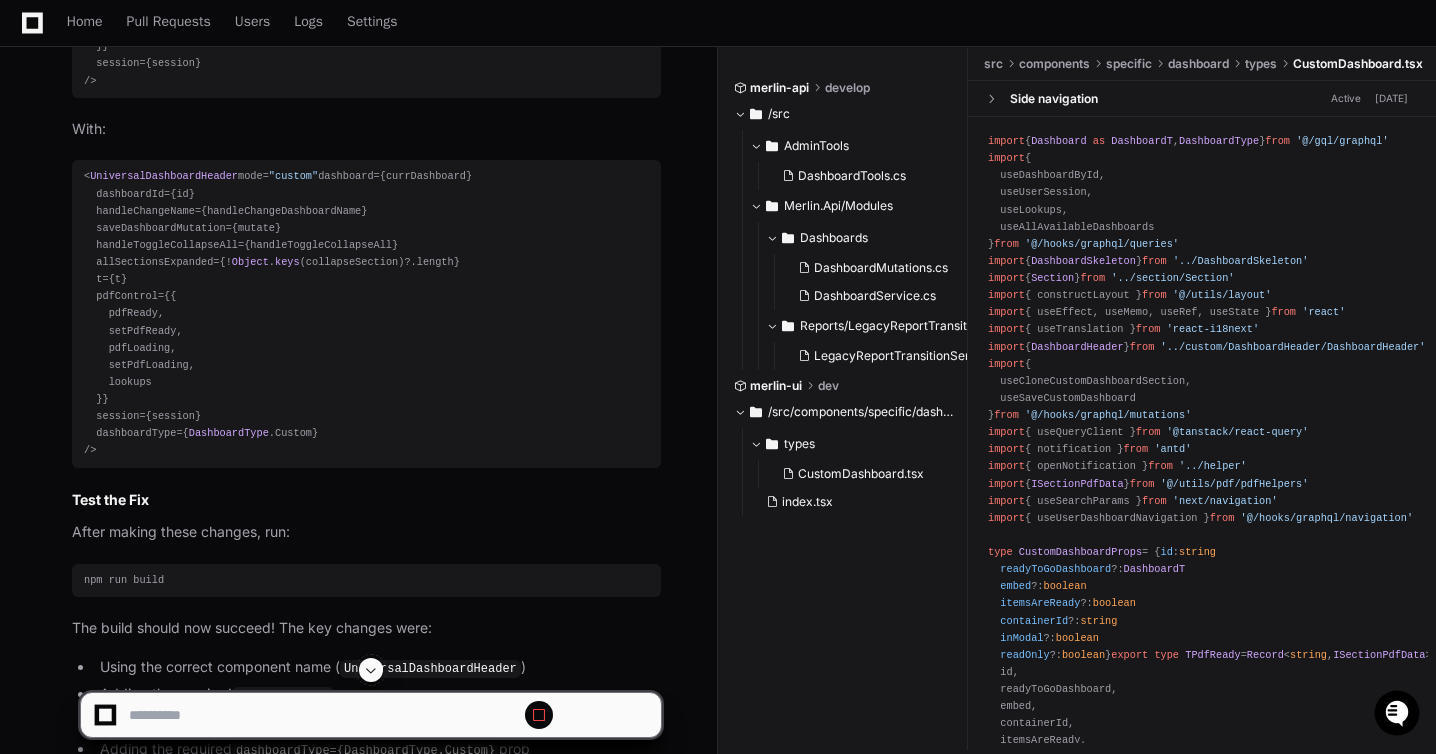 scroll, scrollTop: 0, scrollLeft: 0, axis: both 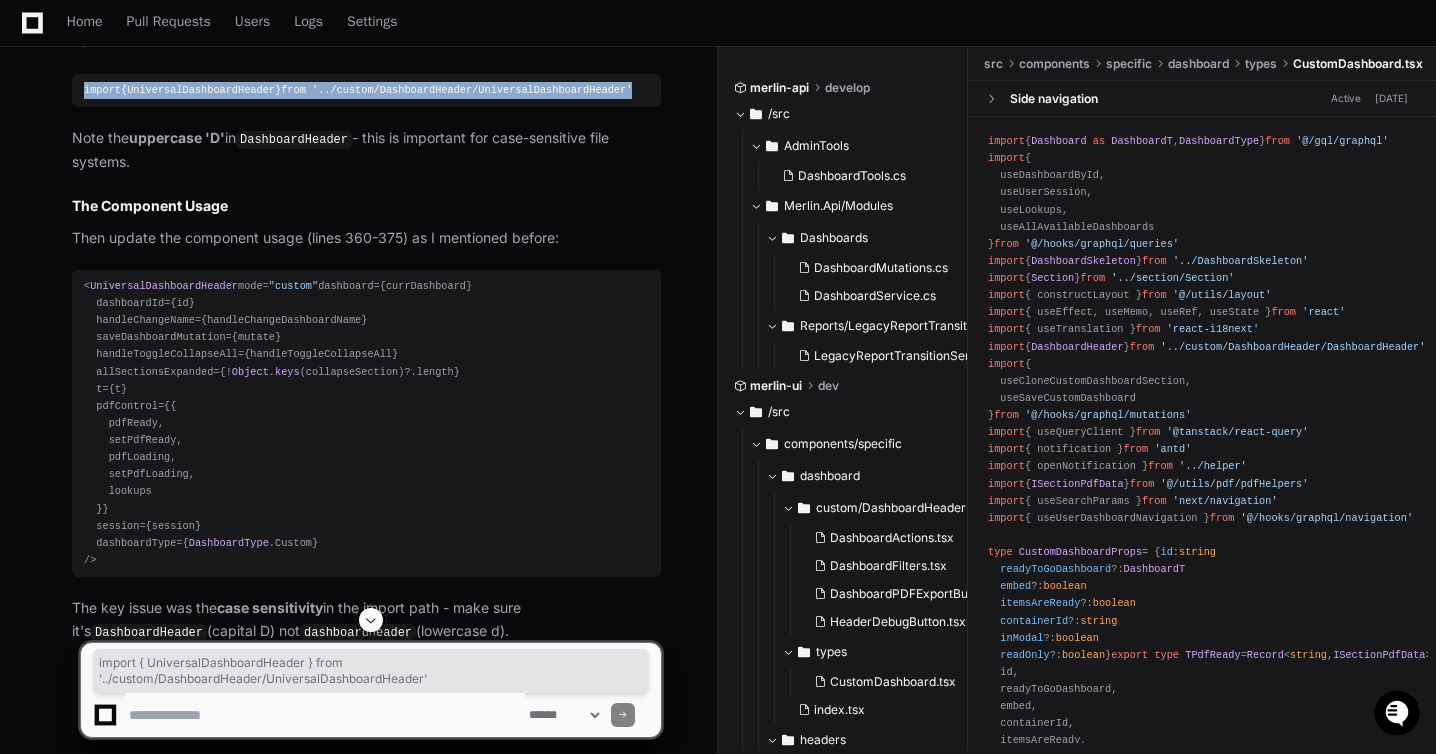 drag, startPoint x: 86, startPoint y: 503, endPoint x: 695, endPoint y: 513, distance: 609.0821 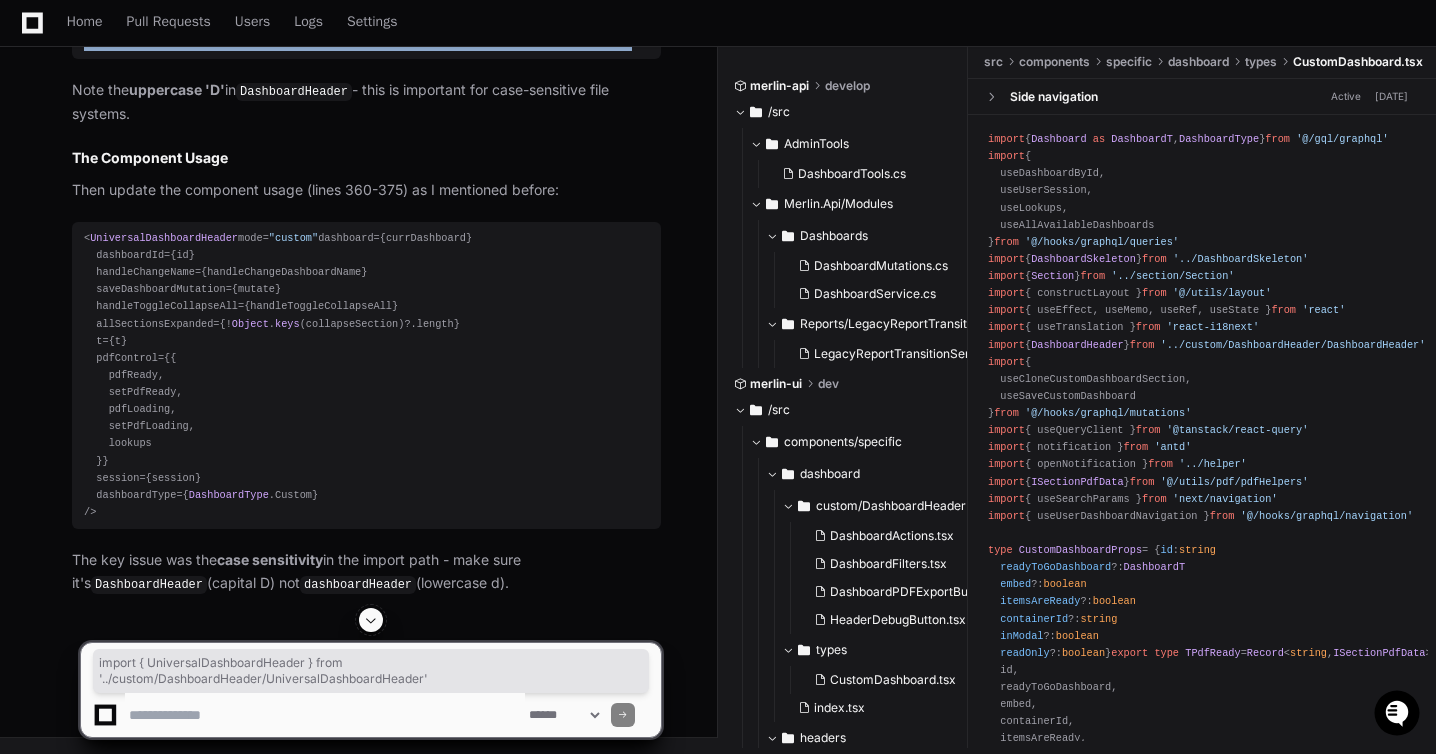 scroll, scrollTop: 12086, scrollLeft: 0, axis: vertical 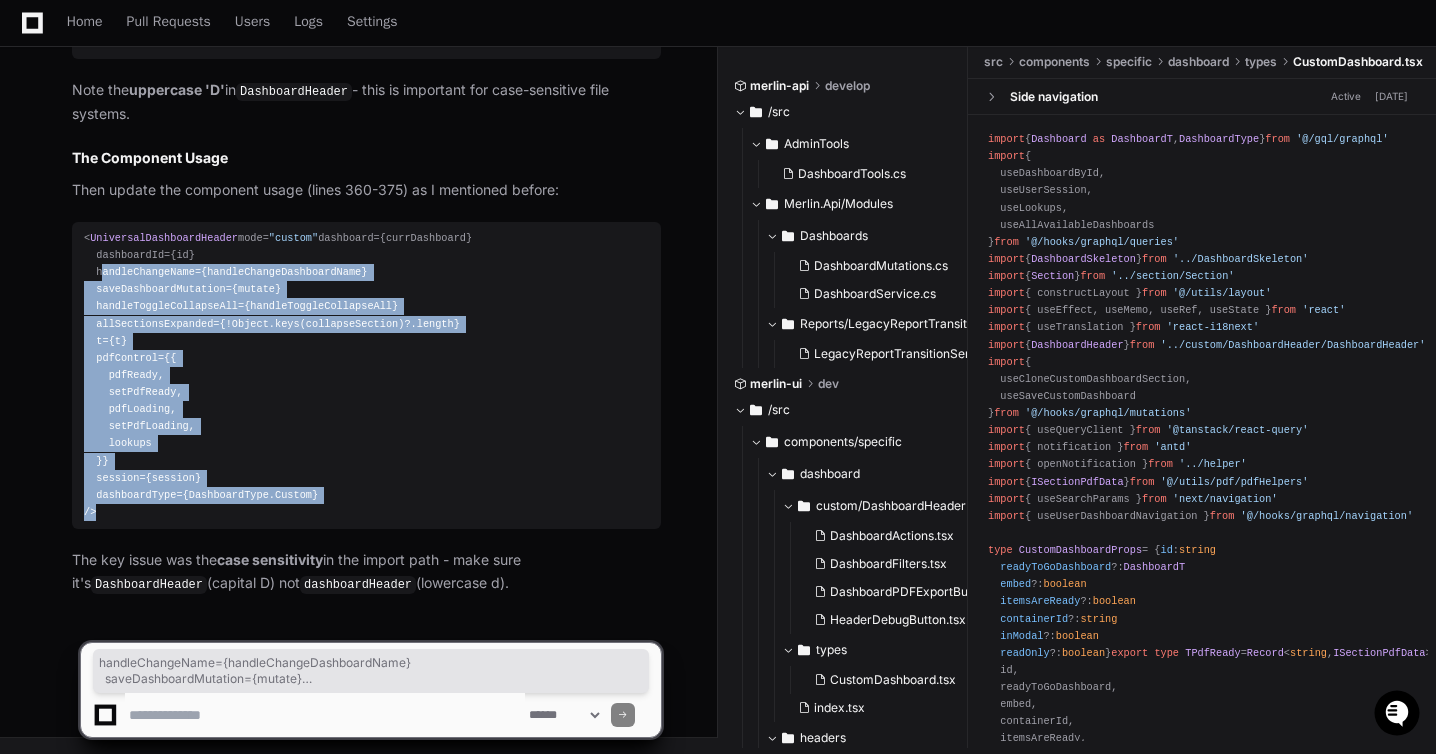 drag, startPoint x: 104, startPoint y: 514, endPoint x: 87, endPoint y: 265, distance: 249.57965 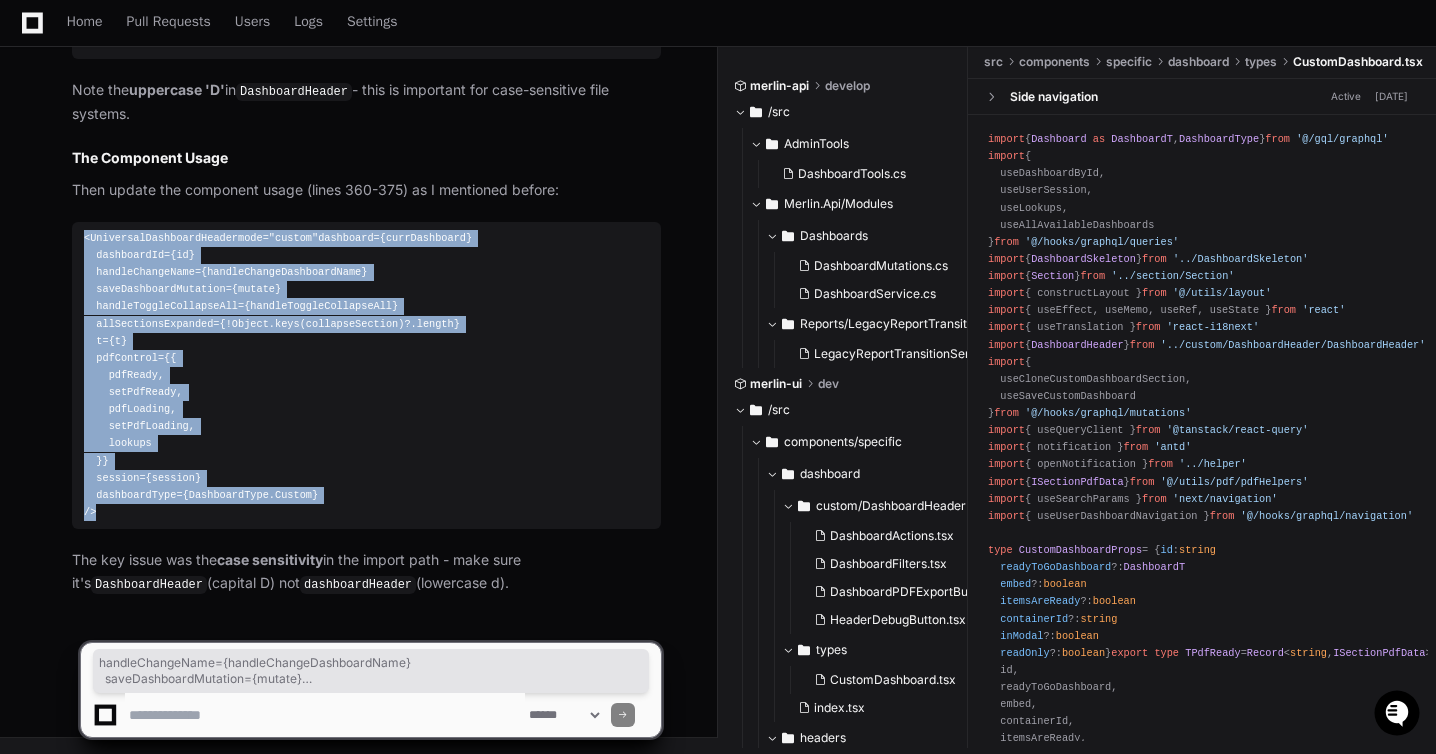 click on "< UniversalDashboardHeader
mode= "custom"
dashboard={currDashboard}
dashboardId={id}
handleChangeName={handleChangeDashboardName}
saveDashboardMutation={mutate}
handleToggleCollapseAll={handleToggleCollapseAll}
allSectionsExpanded={! Object . keys (collapseSection)?. length }
t={t}
pdfControl={{
pdfReady,
setPdfReady,
pdfLoading,
setPdfLoading,
lookups
}}
session={session}
dashboardType={ DashboardType . Custom }
/>" 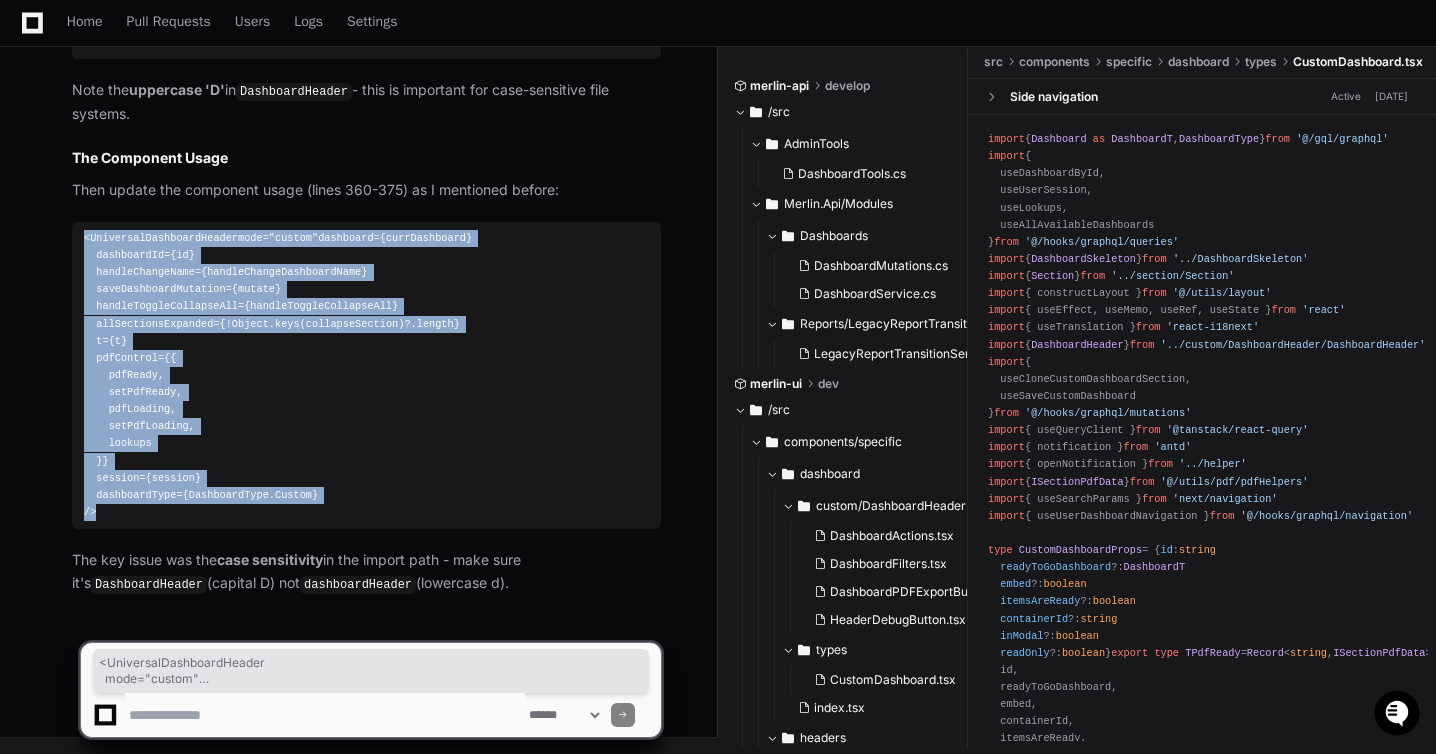 click on "PlayerZero a minute ago Thinking Exploring src/components/specific/dashboard/custom/DashboardHeader  The user is getting a module resolution error for UniversalDashboardHeader. Let me check if the file actually exists and what the correct import path should be.
From my previous search, I saw that UniversalDashboardHeader was referenced in src/components/specific/dashboard/index.tsx with this import:
`import { UniversalDashboardHeader } from './custom/DashboardHeader/UniversalDashboardHeader'`
But when I tried to read the file, it said "No file found". Let me check the directory listing again and see what files actually exist.  Let me check what files actually exist in the DashboardHeader directory and find the correct component to use:
Reading DashboardHeader.tsx Reading index.tsx Grepping export.*function.*Header (*.tsx) I can see the issue. The  dashboard/index.tsx  file successfully imports  UniversalDashboardHeader
Grepping UniversalDashboardHeader.tsx" 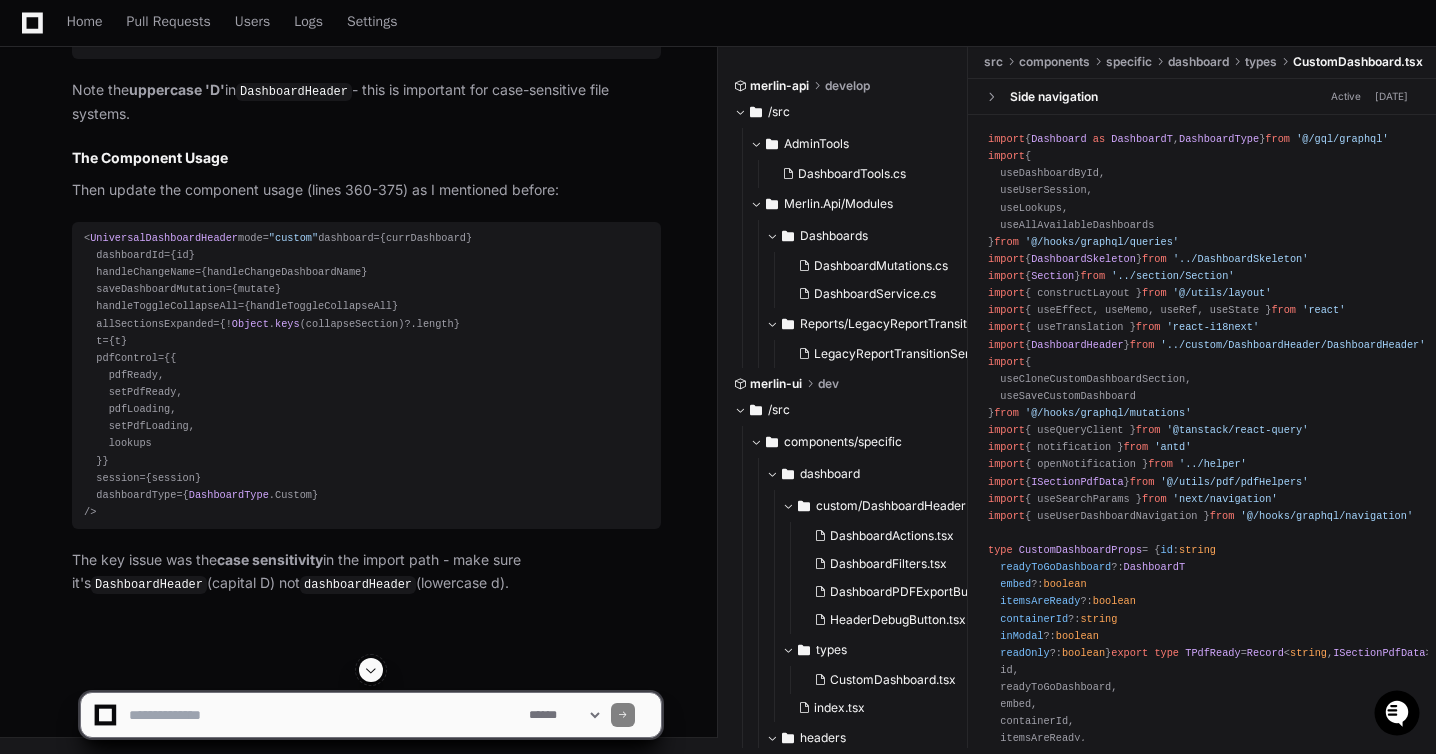 scroll, scrollTop: 12086, scrollLeft: 0, axis: vertical 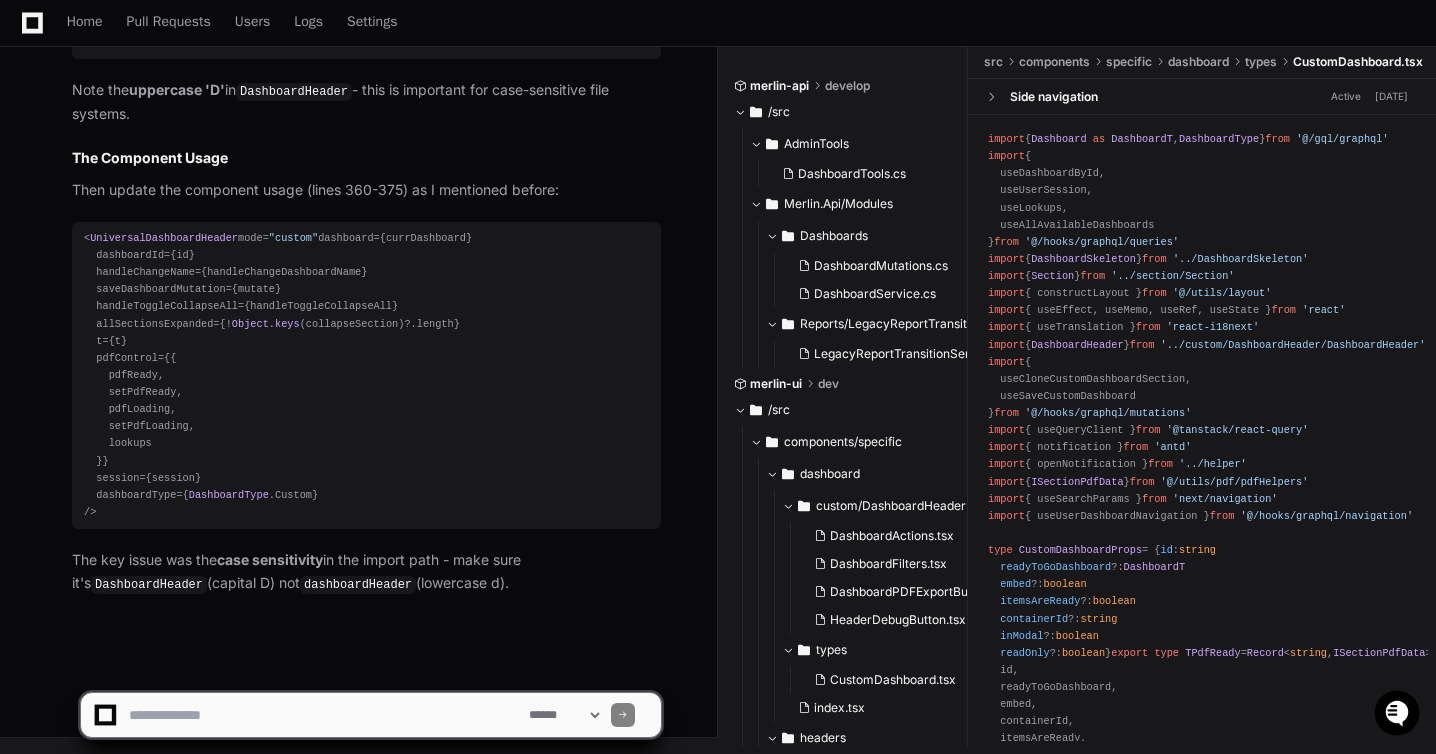 click 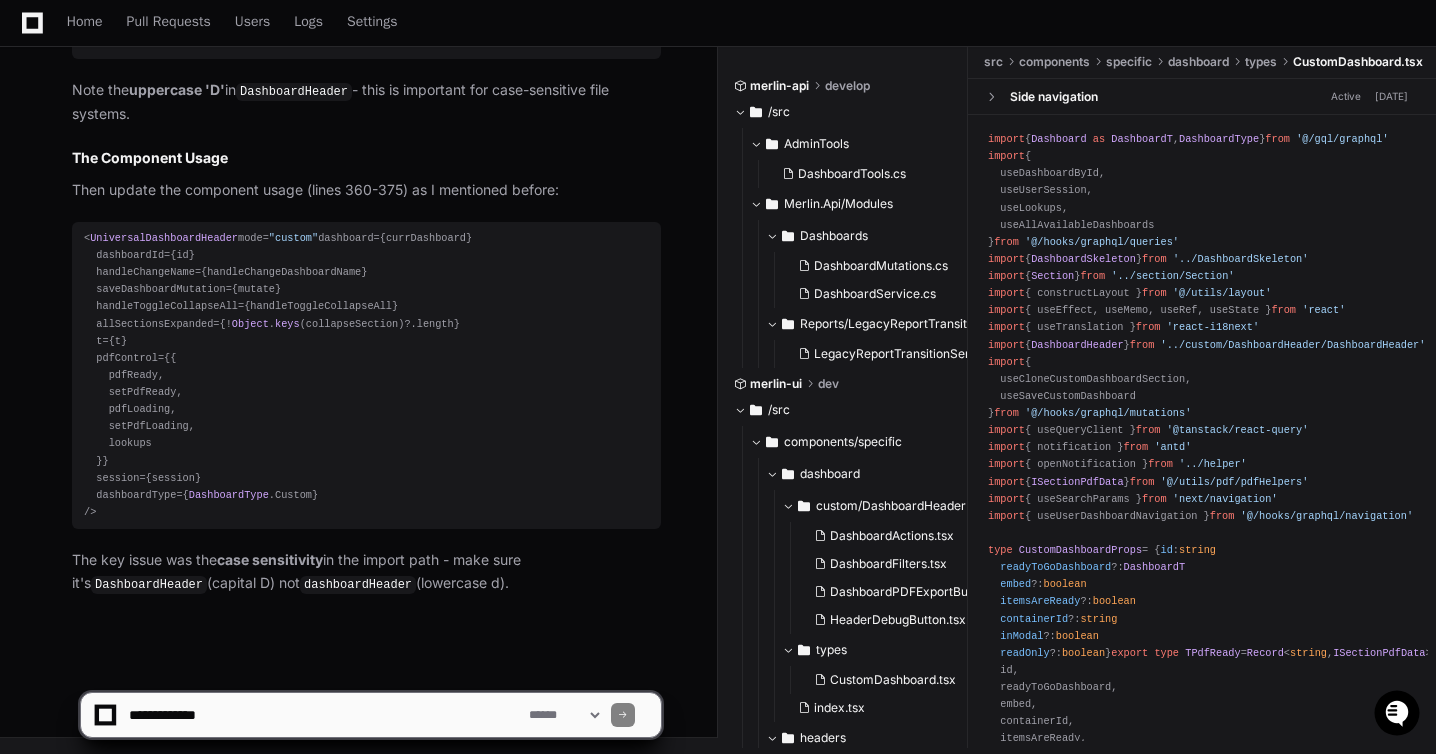 scroll, scrollTop: 146, scrollLeft: 0, axis: vertical 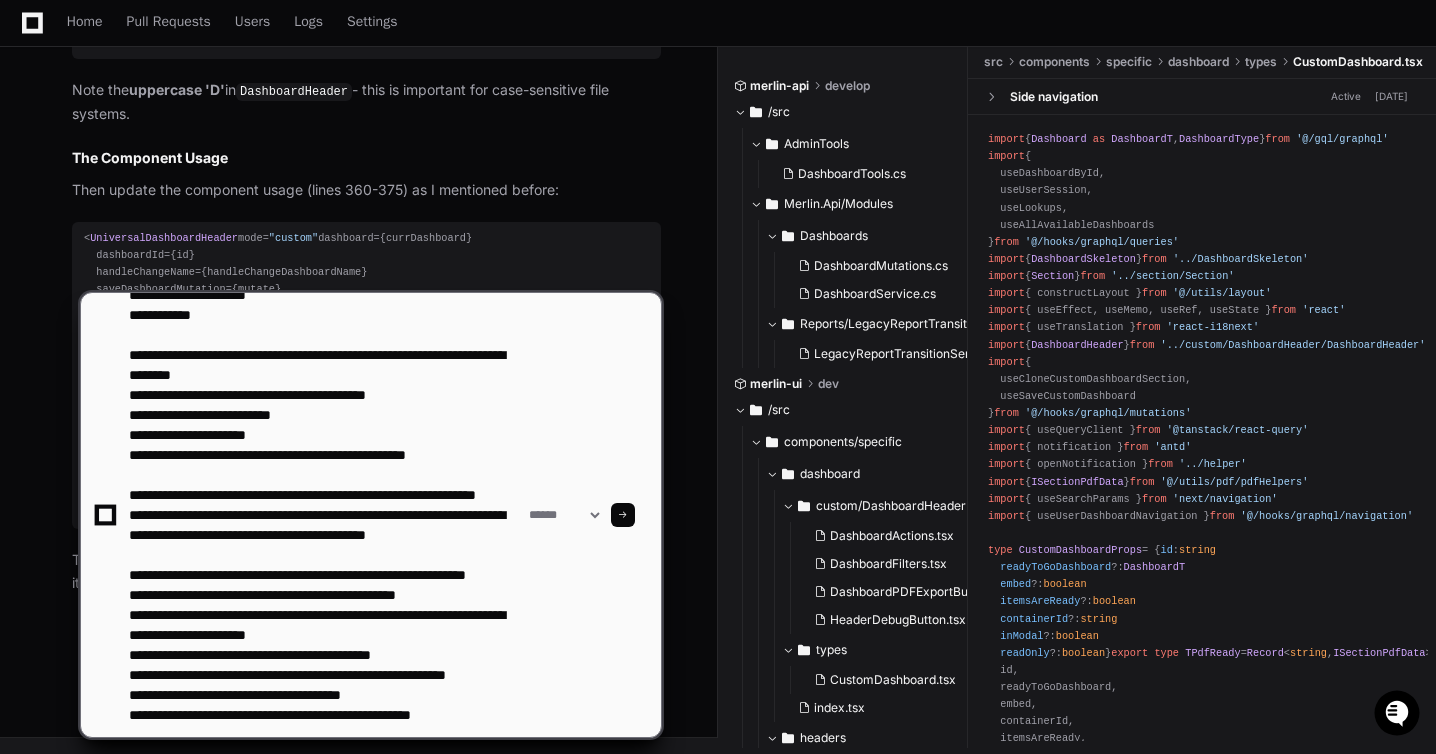 type 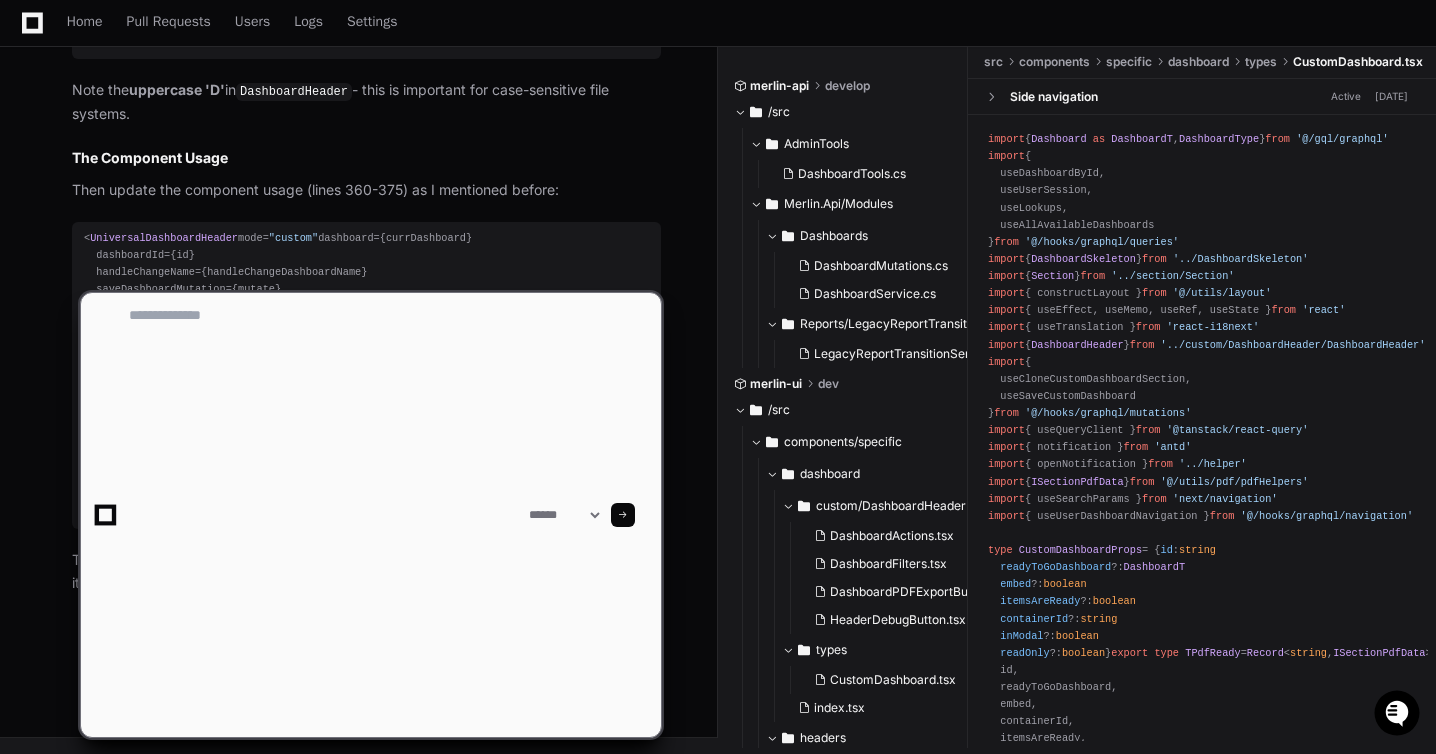 scroll, scrollTop: 0, scrollLeft: 0, axis: both 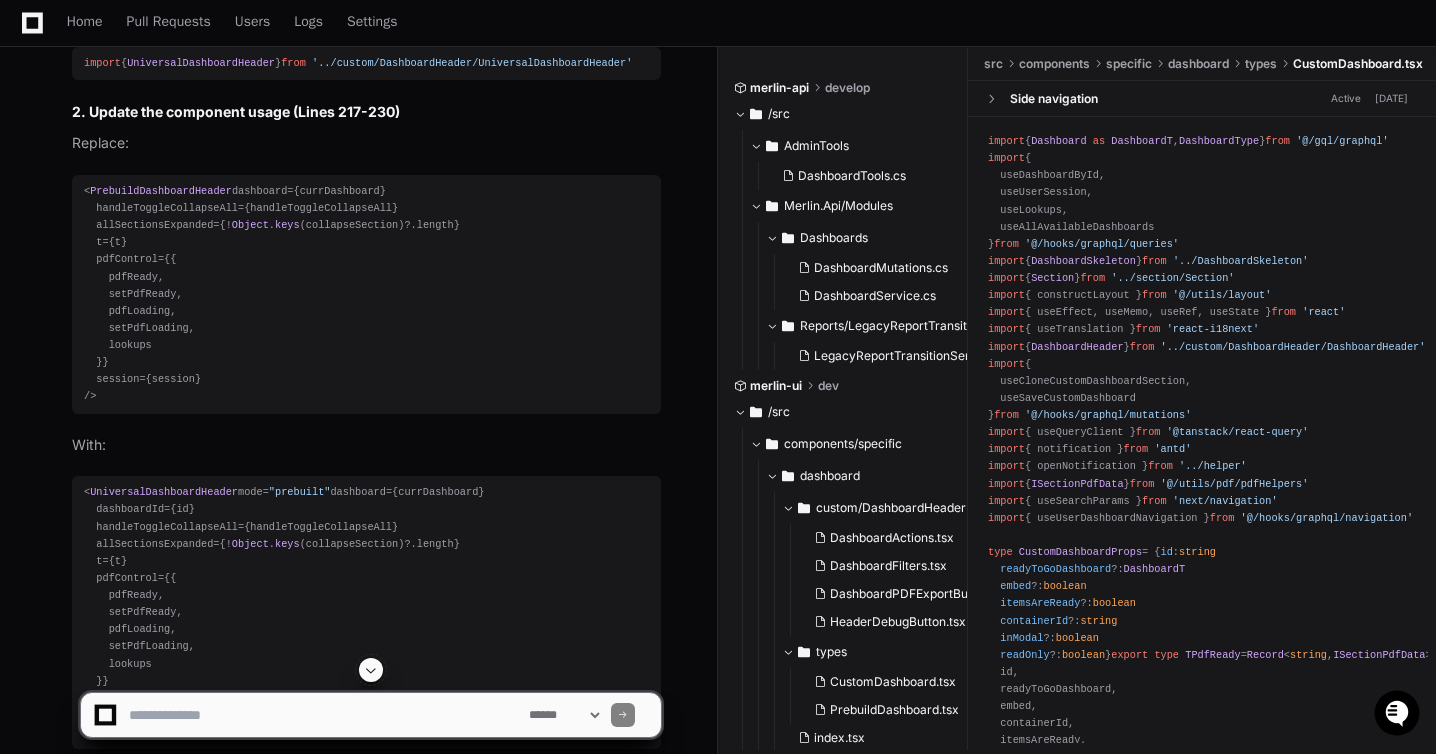 drag, startPoint x: 72, startPoint y: 291, endPoint x: 341, endPoint y: 276, distance: 269.41788 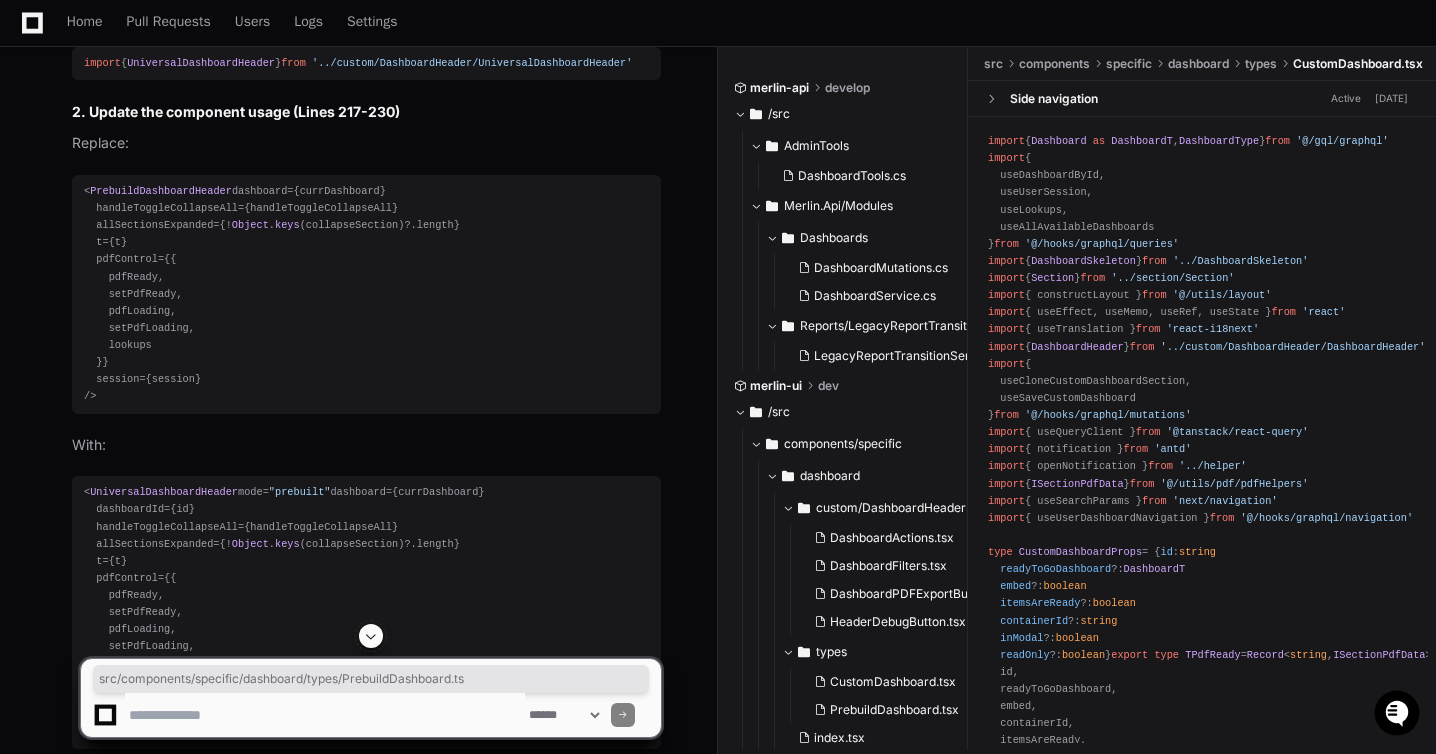 drag, startPoint x: 91, startPoint y: 292, endPoint x: 528, endPoint y: 291, distance: 437.00113 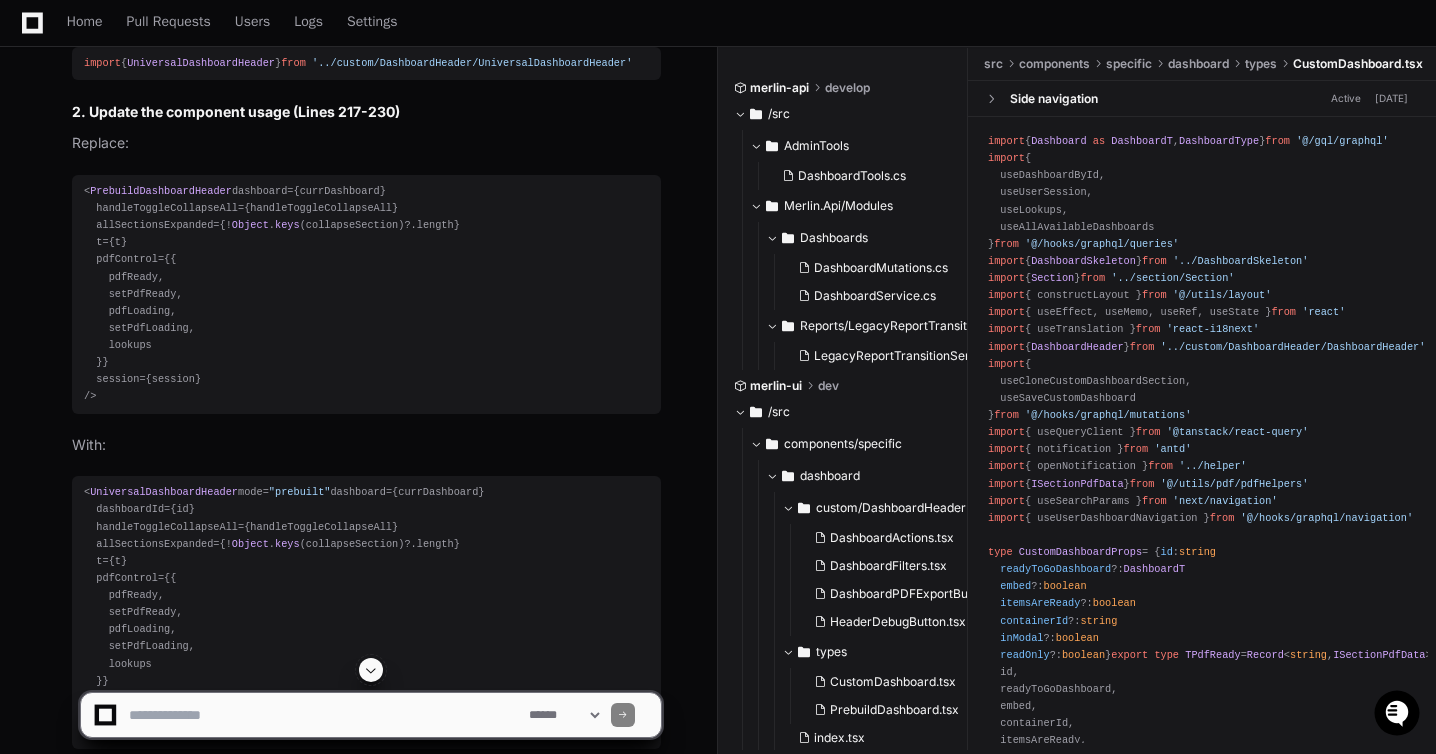 drag, startPoint x: 87, startPoint y: 508, endPoint x: 358, endPoint y: 503, distance: 271.0461 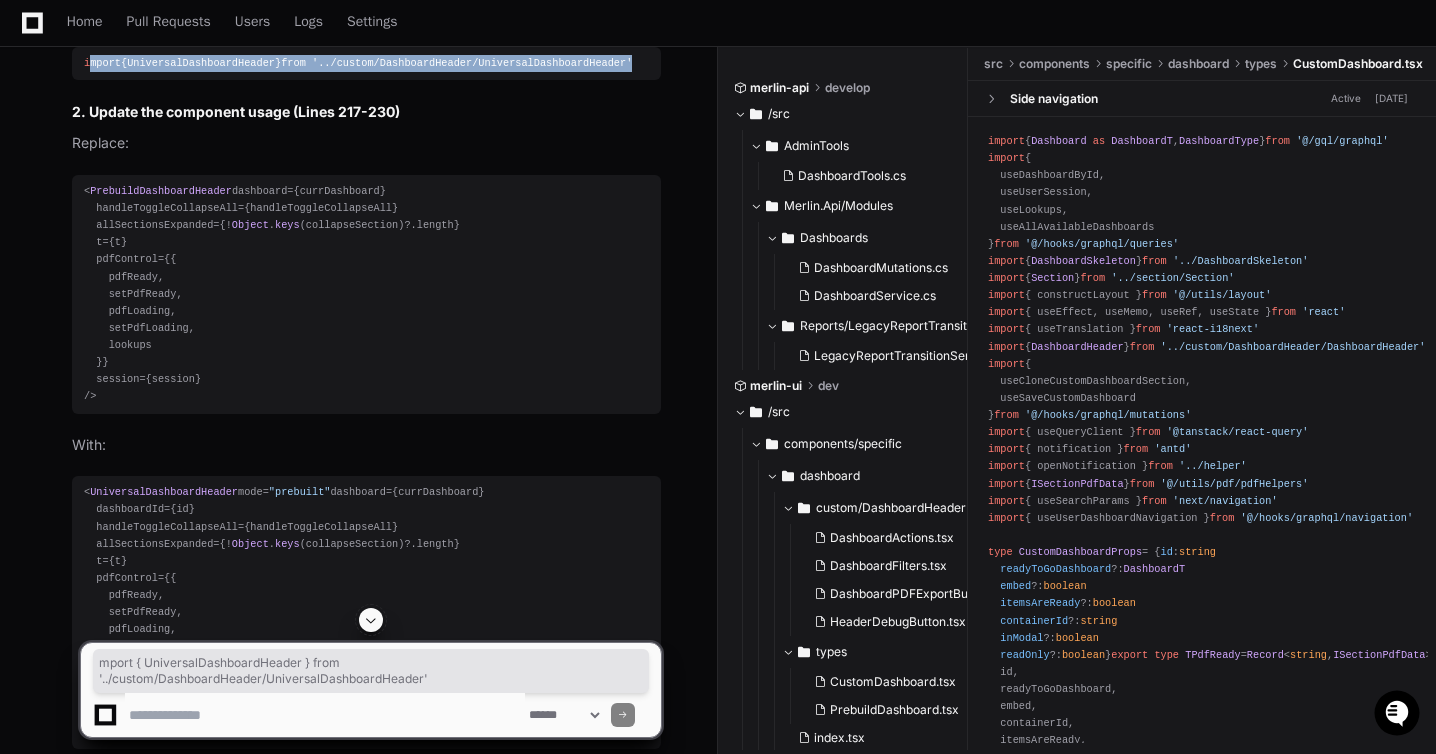 drag, startPoint x: 88, startPoint y: 512, endPoint x: 659, endPoint y: 511, distance: 571.00085 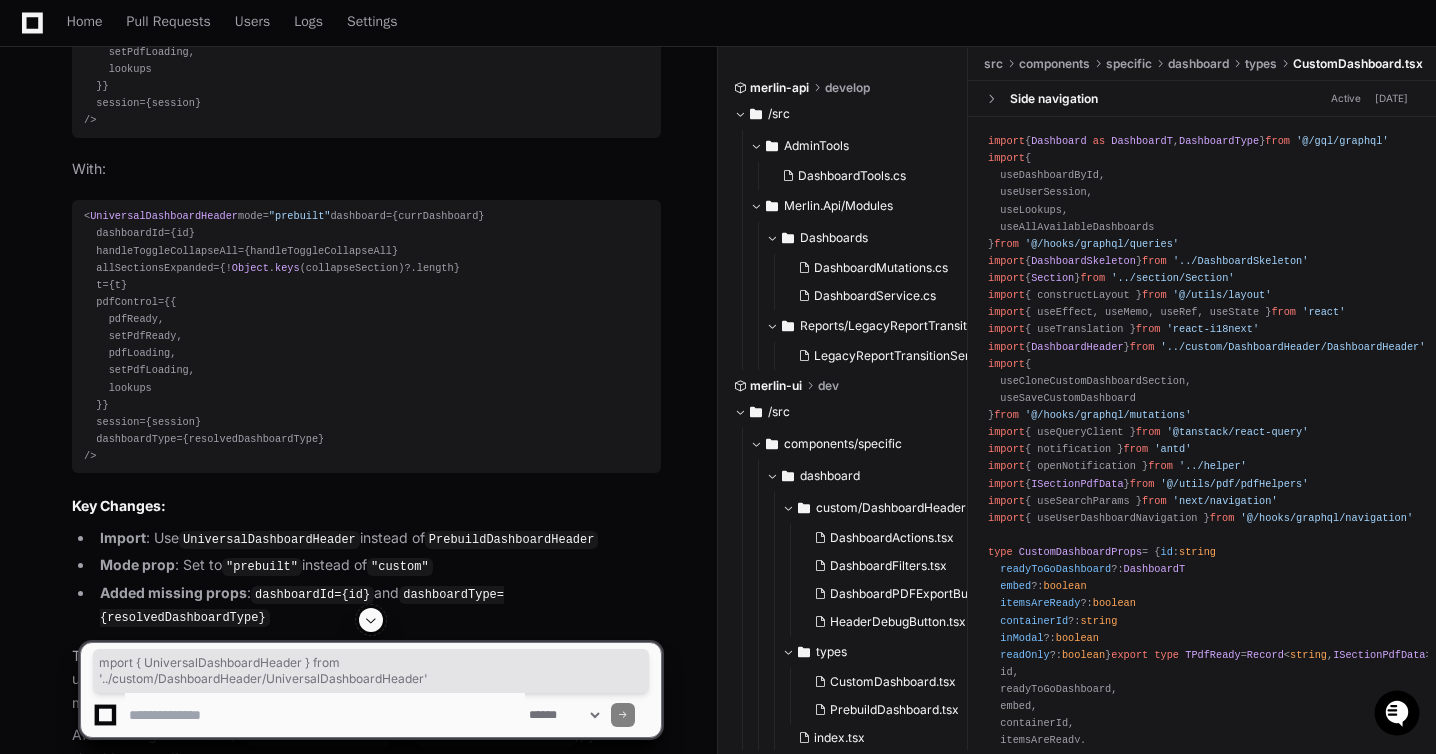 scroll, scrollTop: 13911, scrollLeft: 0, axis: vertical 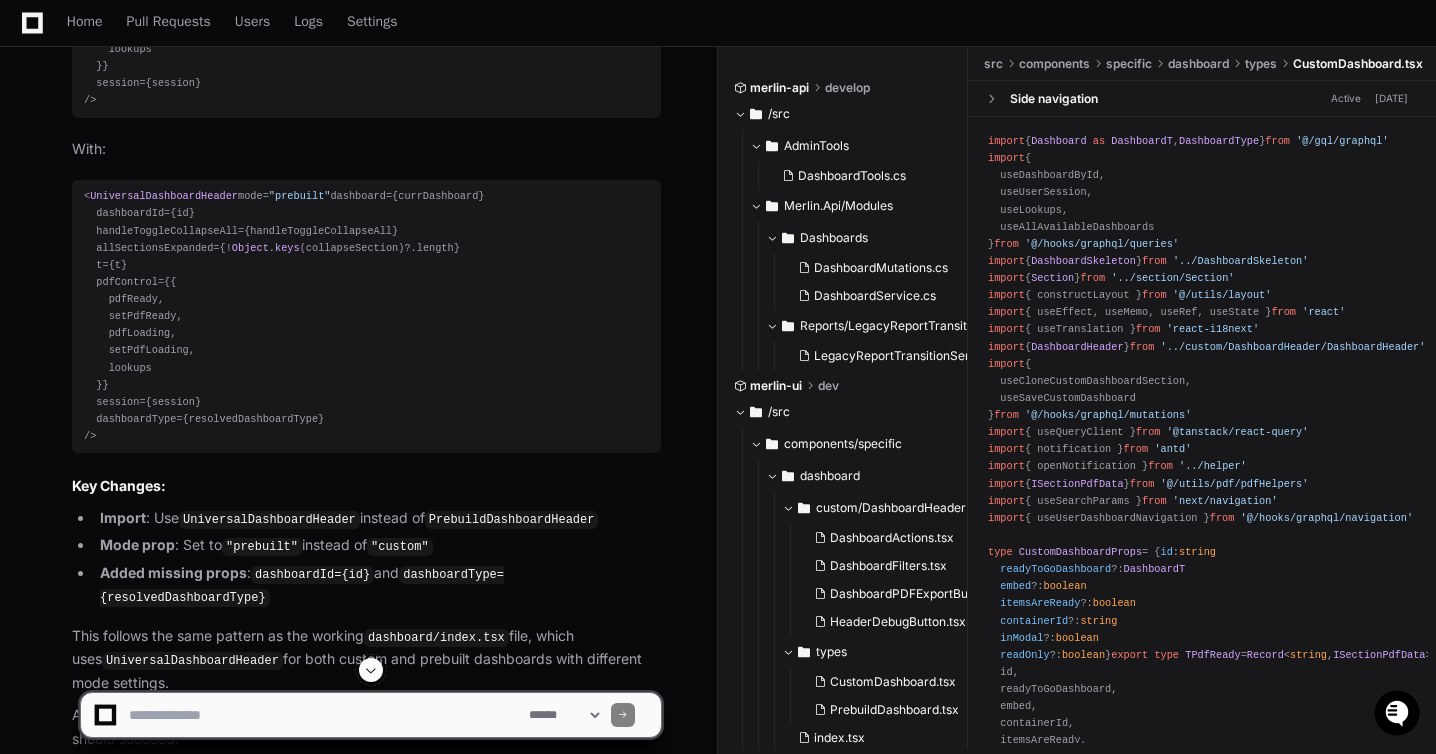 click on "< PrebuildDashboardHeader
dashboard={currDashboard}
handleToggleCollapseAll={handleToggleCollapseAll}
allSectionsExpanded={! Object . keys (collapseSection)?. length }
t={t}
pdfControl={{
pdfReady,
setPdfReady,
pdfLoading,
setPdfLoading,
lookups
}}
session={session}
/>" 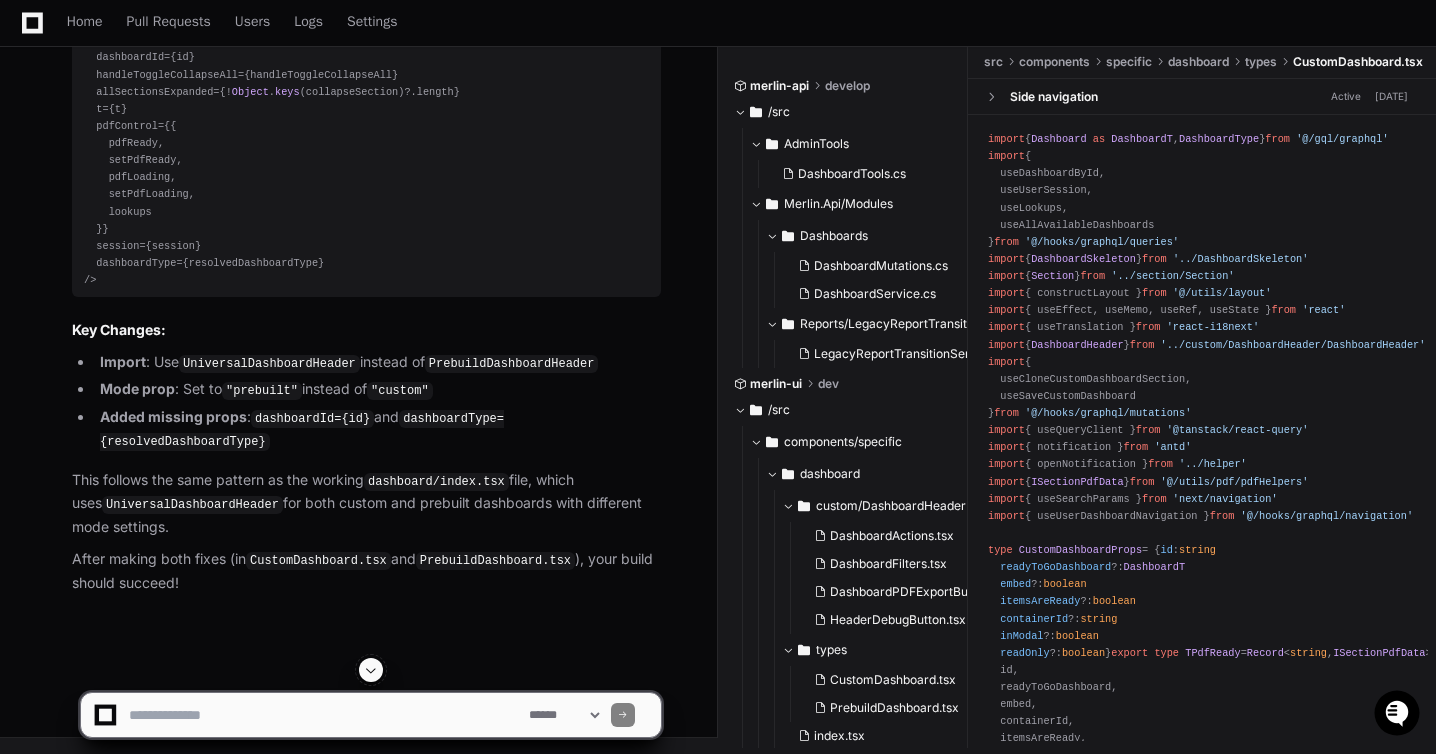 scroll, scrollTop: 14273, scrollLeft: 0, axis: vertical 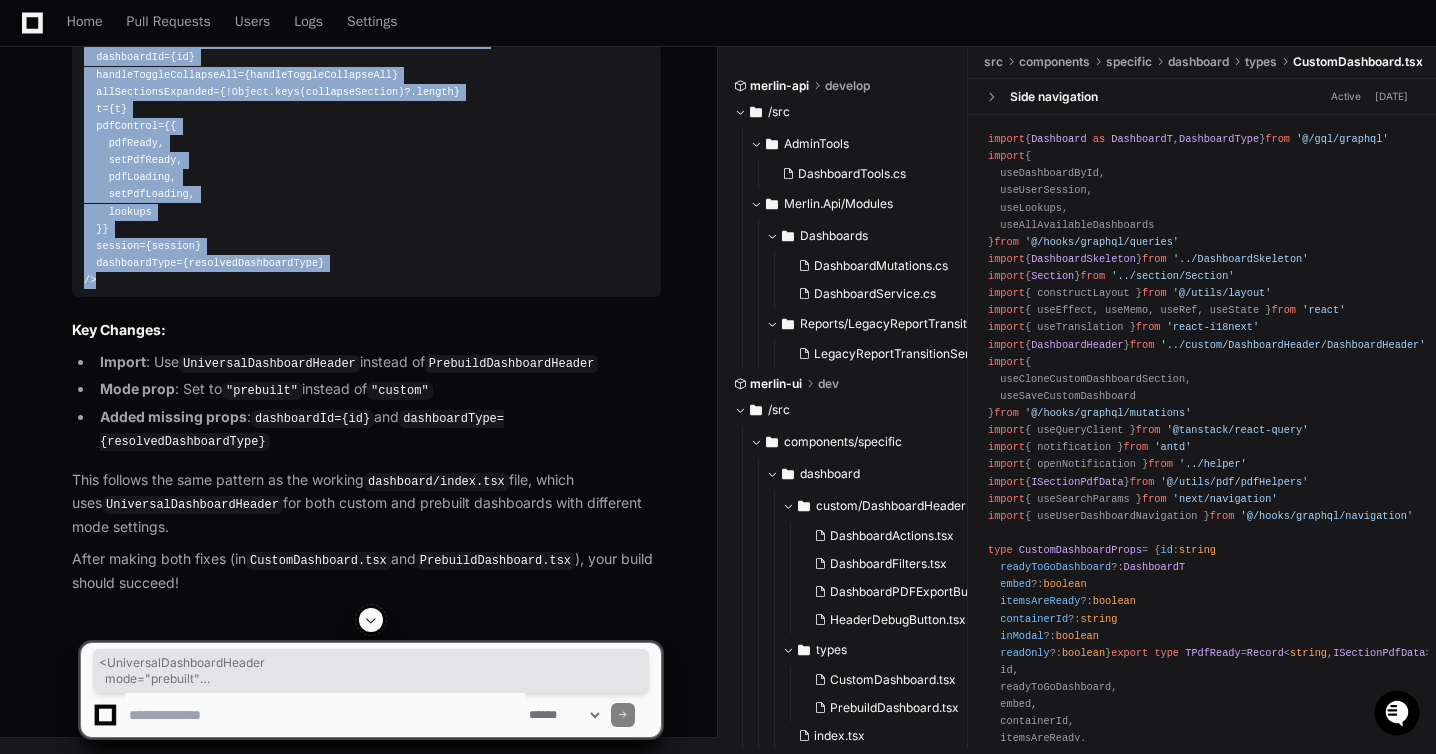 drag, startPoint x: 83, startPoint y: 300, endPoint x: 222, endPoint y: 588, distance: 319.789 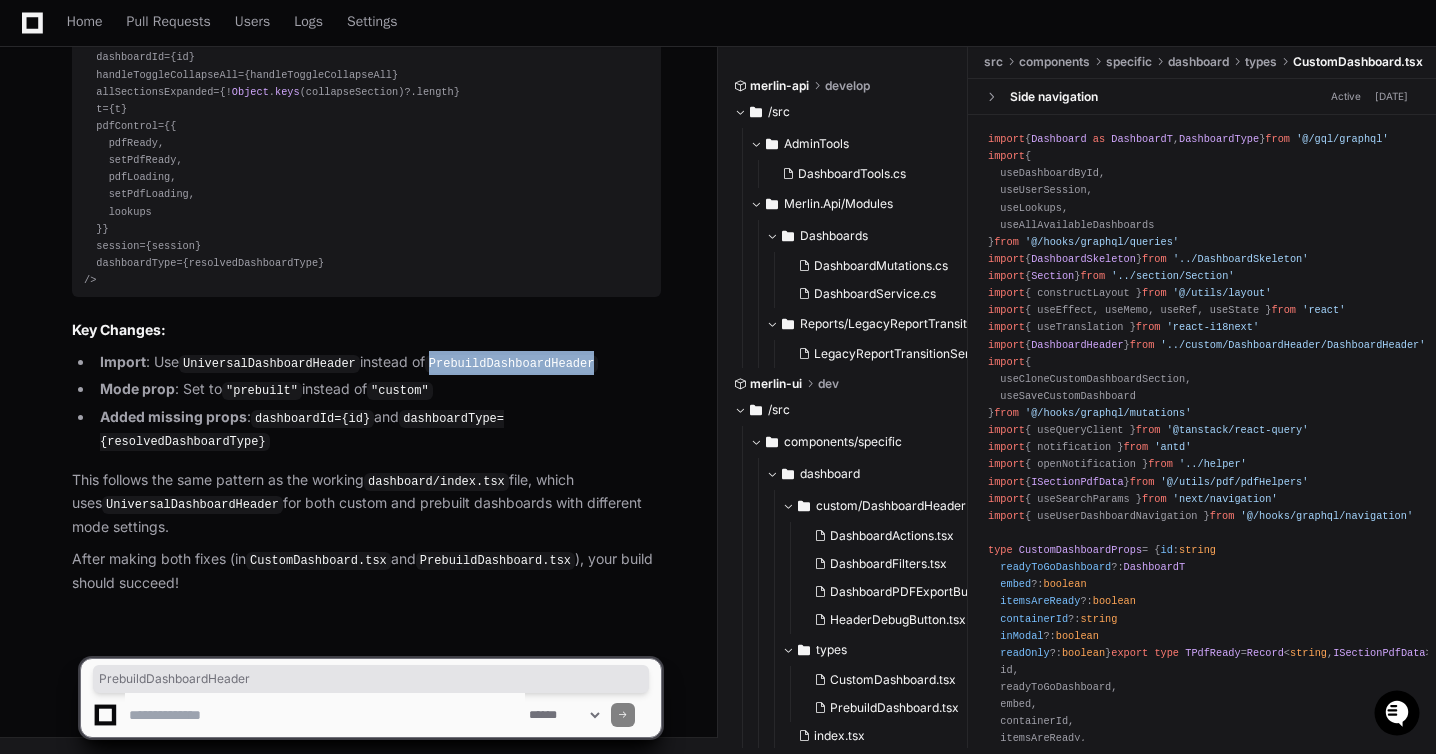 drag, startPoint x: 443, startPoint y: 367, endPoint x: 606, endPoint y: 366, distance: 163.00307 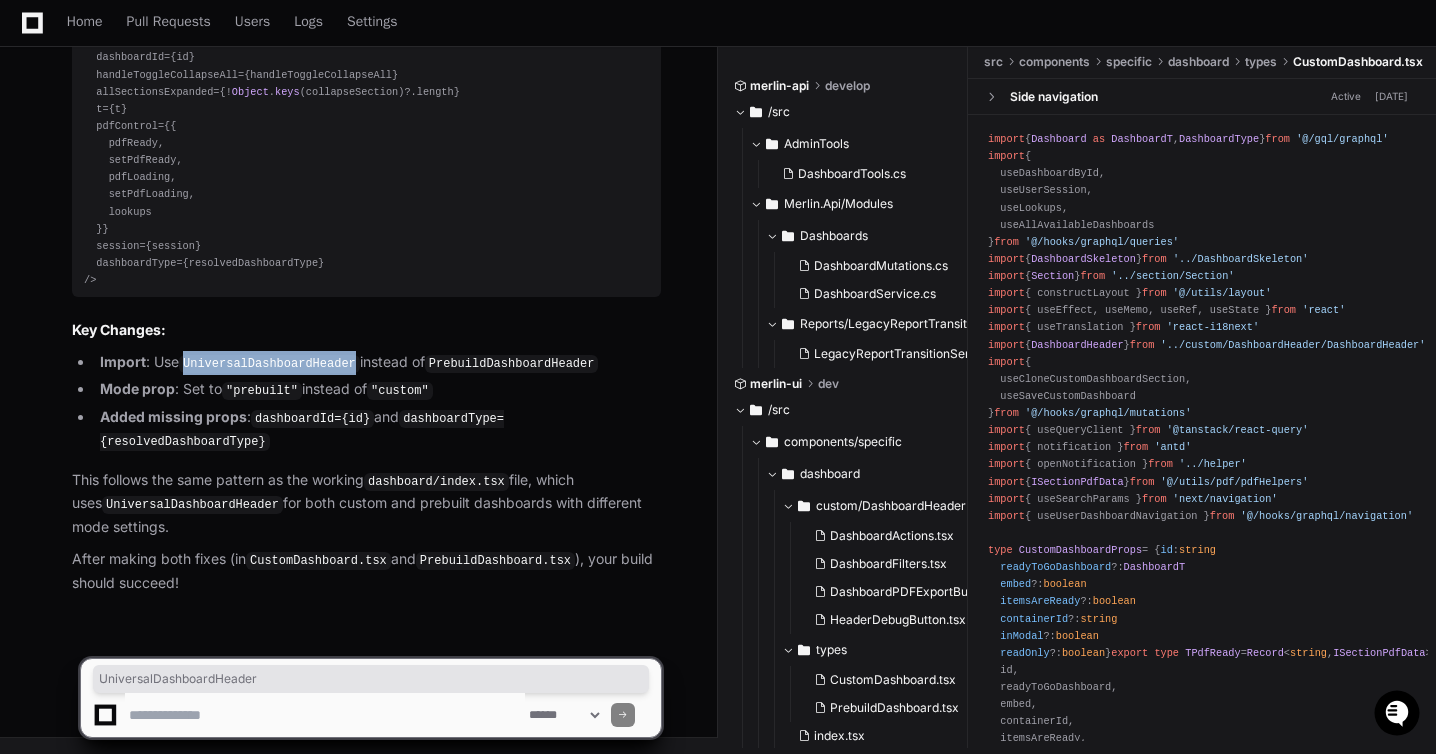 drag, startPoint x: 188, startPoint y: 365, endPoint x: 361, endPoint y: 367, distance: 173.01157 